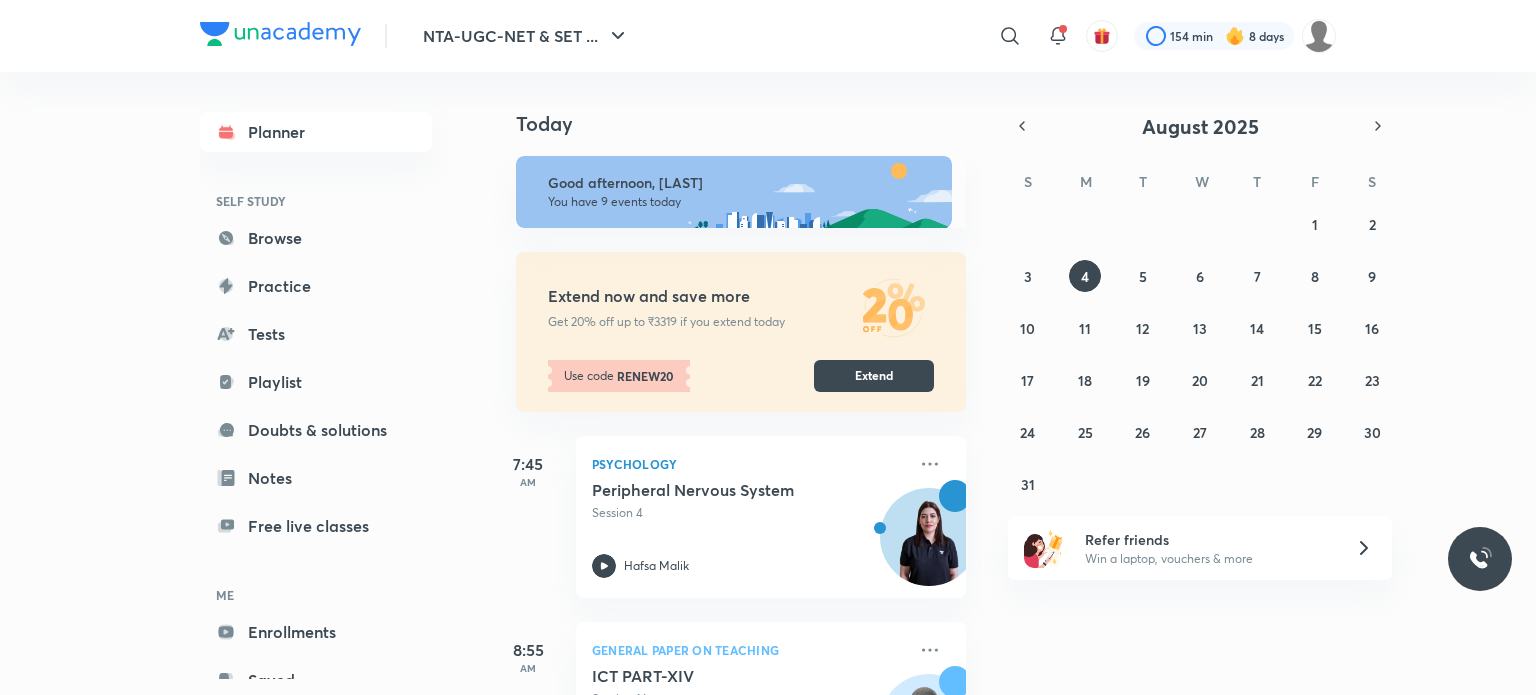 scroll, scrollTop: 0, scrollLeft: 0, axis: both 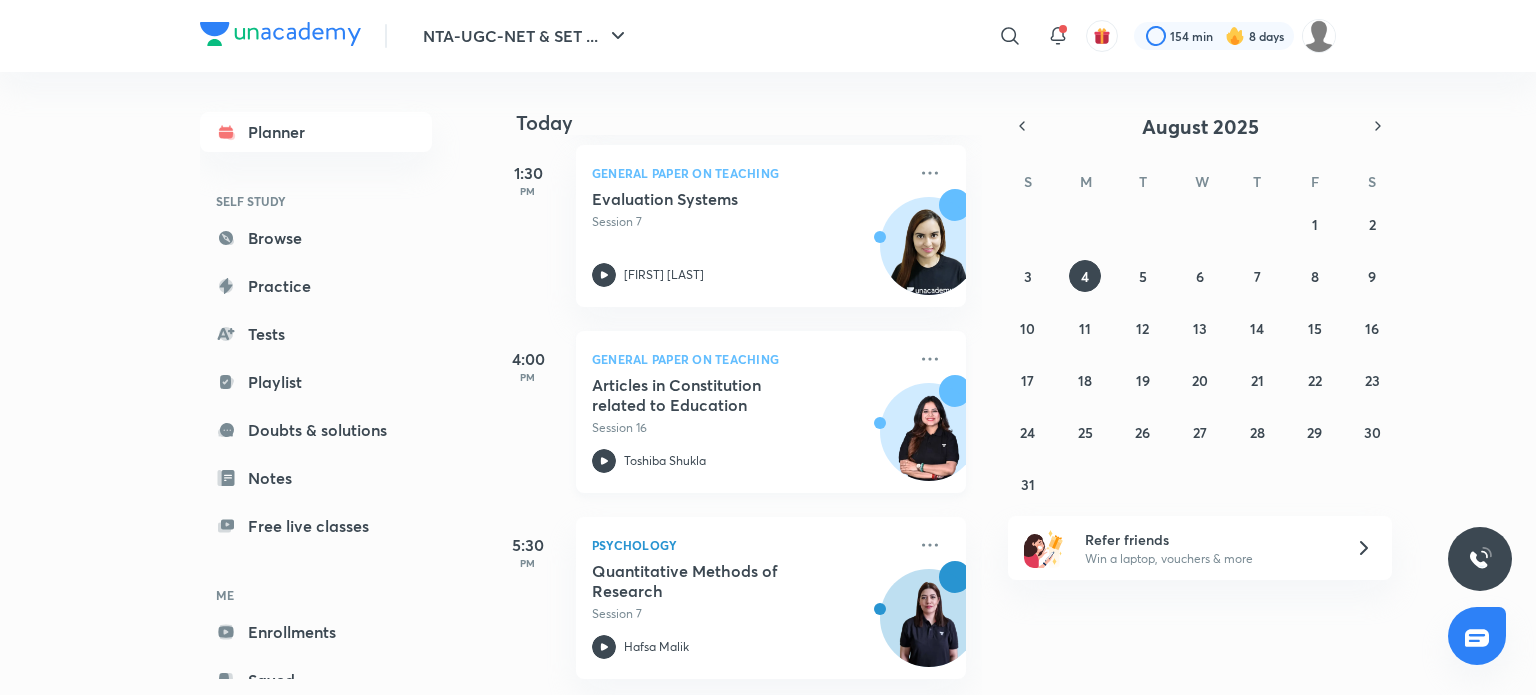 click on "Articles in Constitution related to Education" at bounding box center [716, 395] 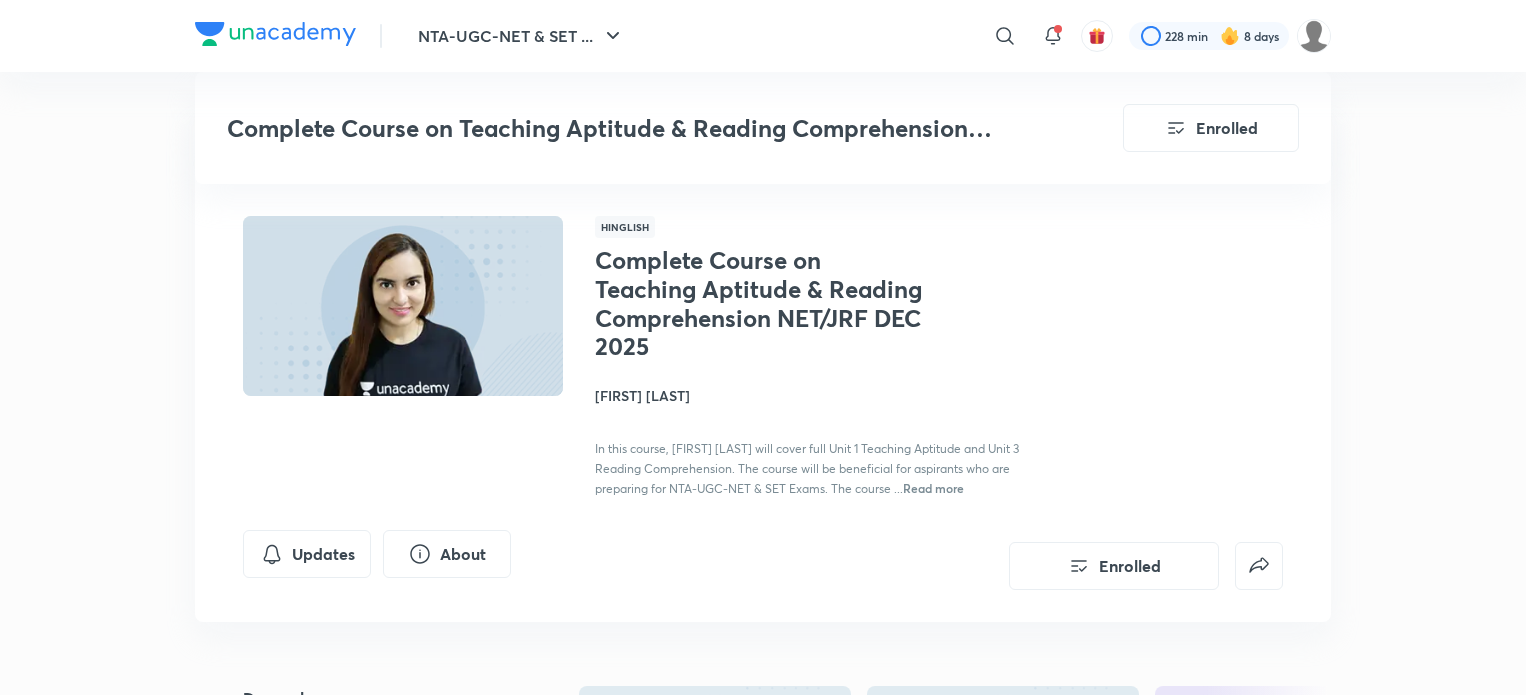 scroll, scrollTop: 1040, scrollLeft: 0, axis: vertical 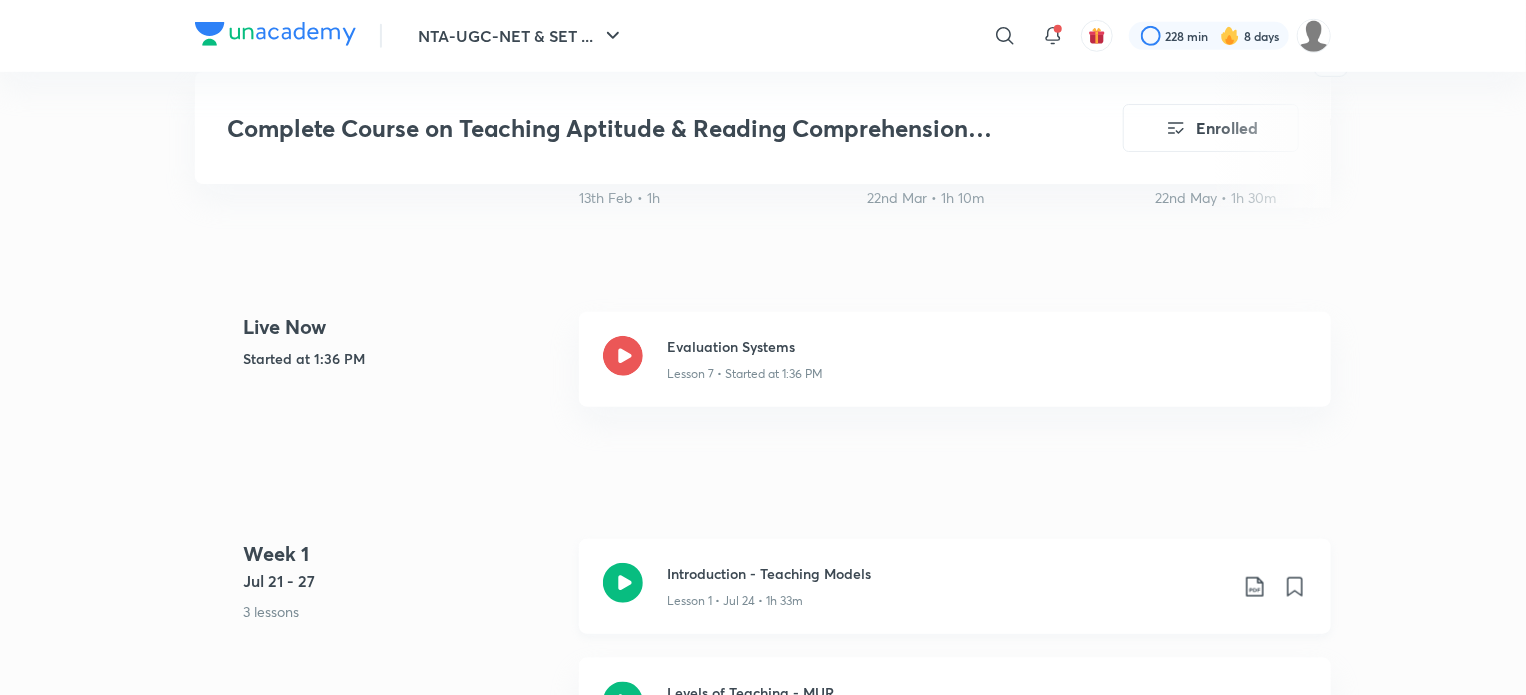 click 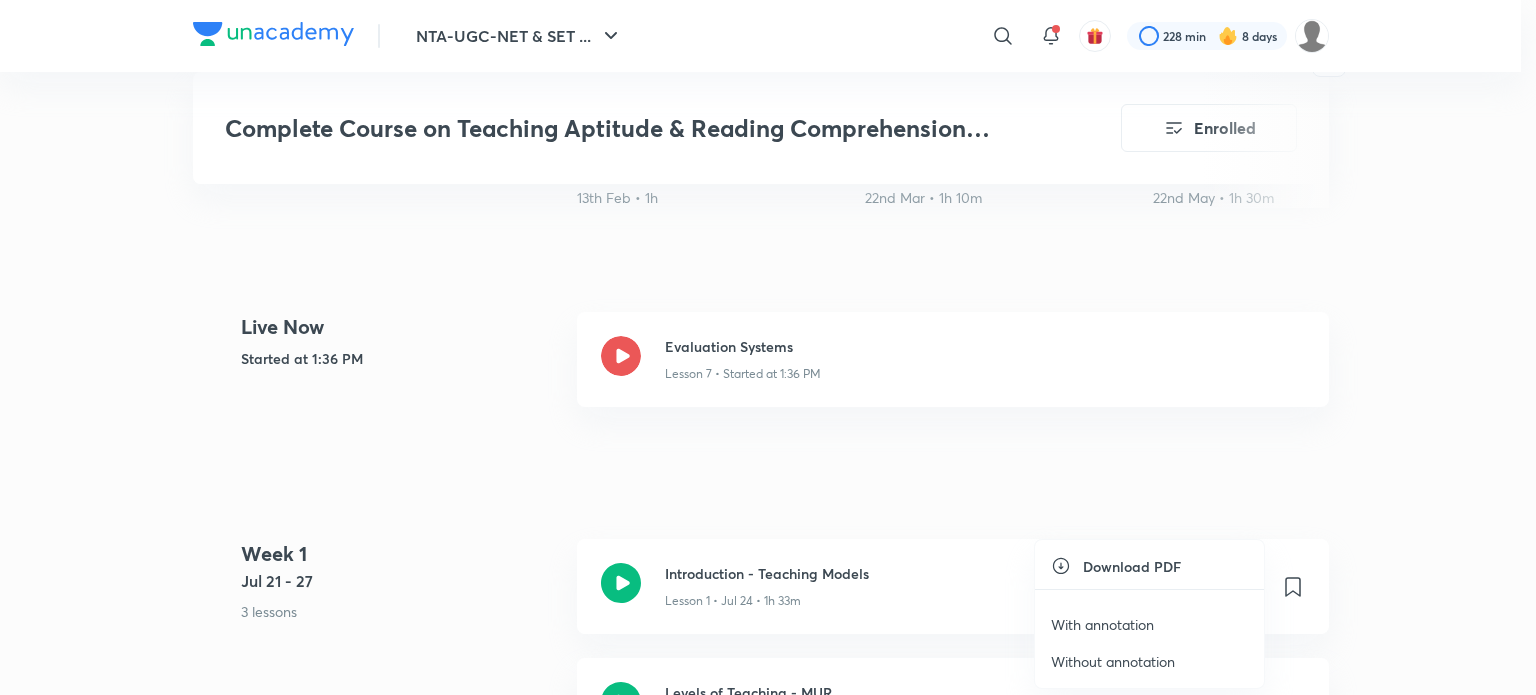 click on "With annotation" at bounding box center (1102, 624) 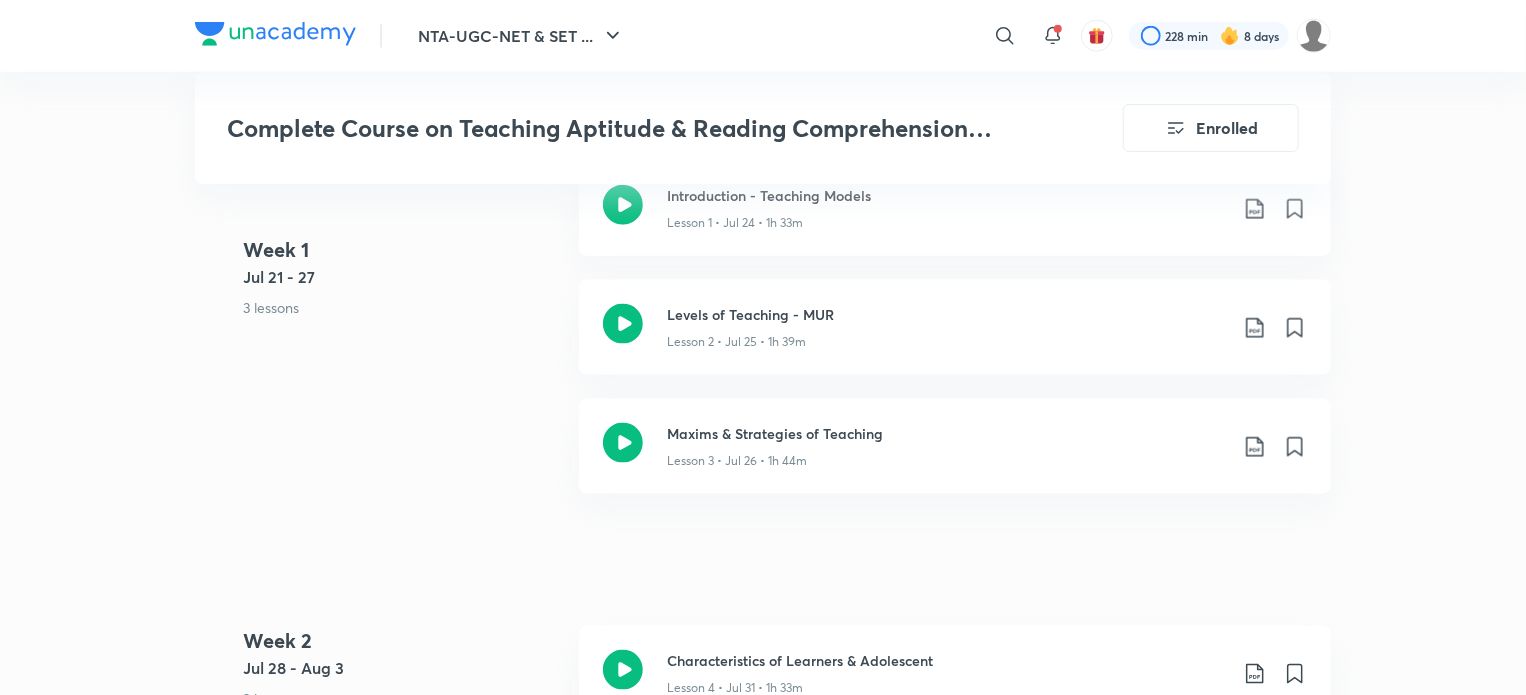 scroll, scrollTop: 1164, scrollLeft: 0, axis: vertical 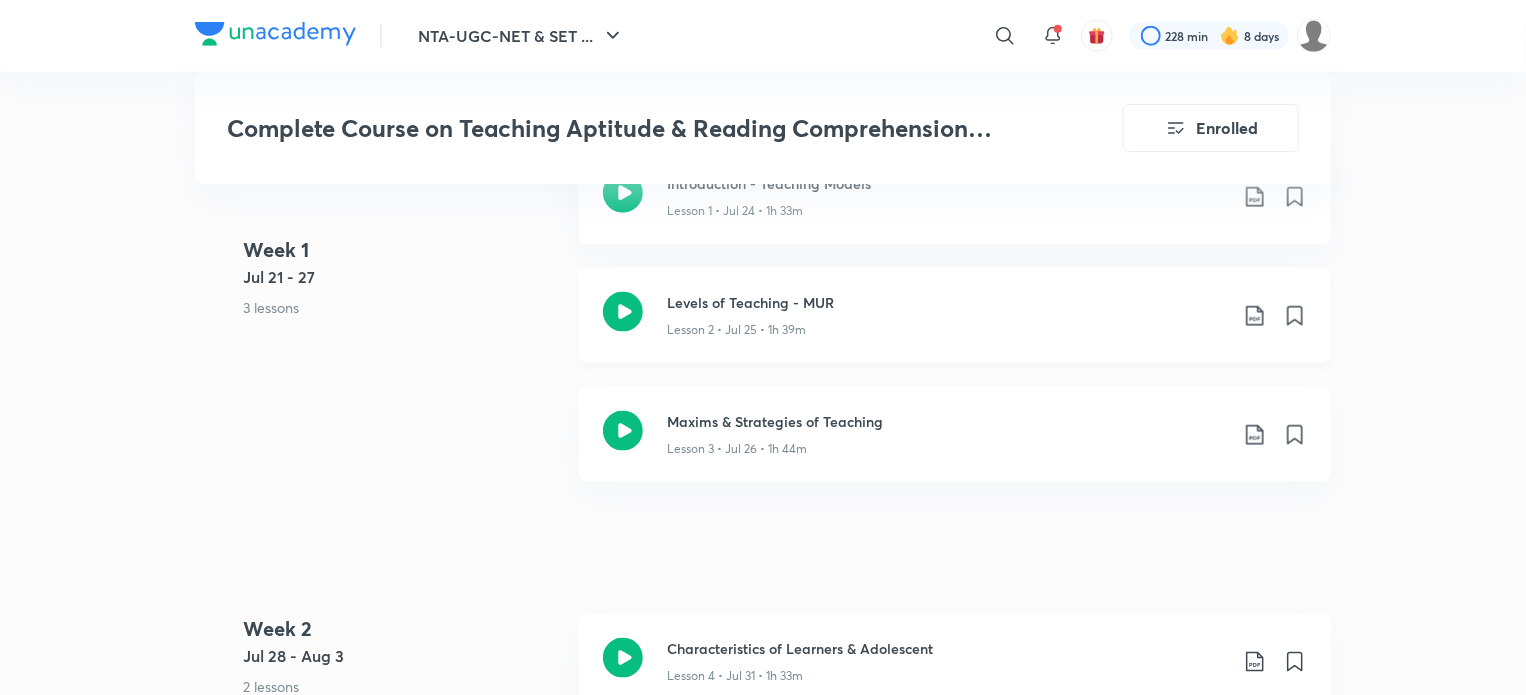 click 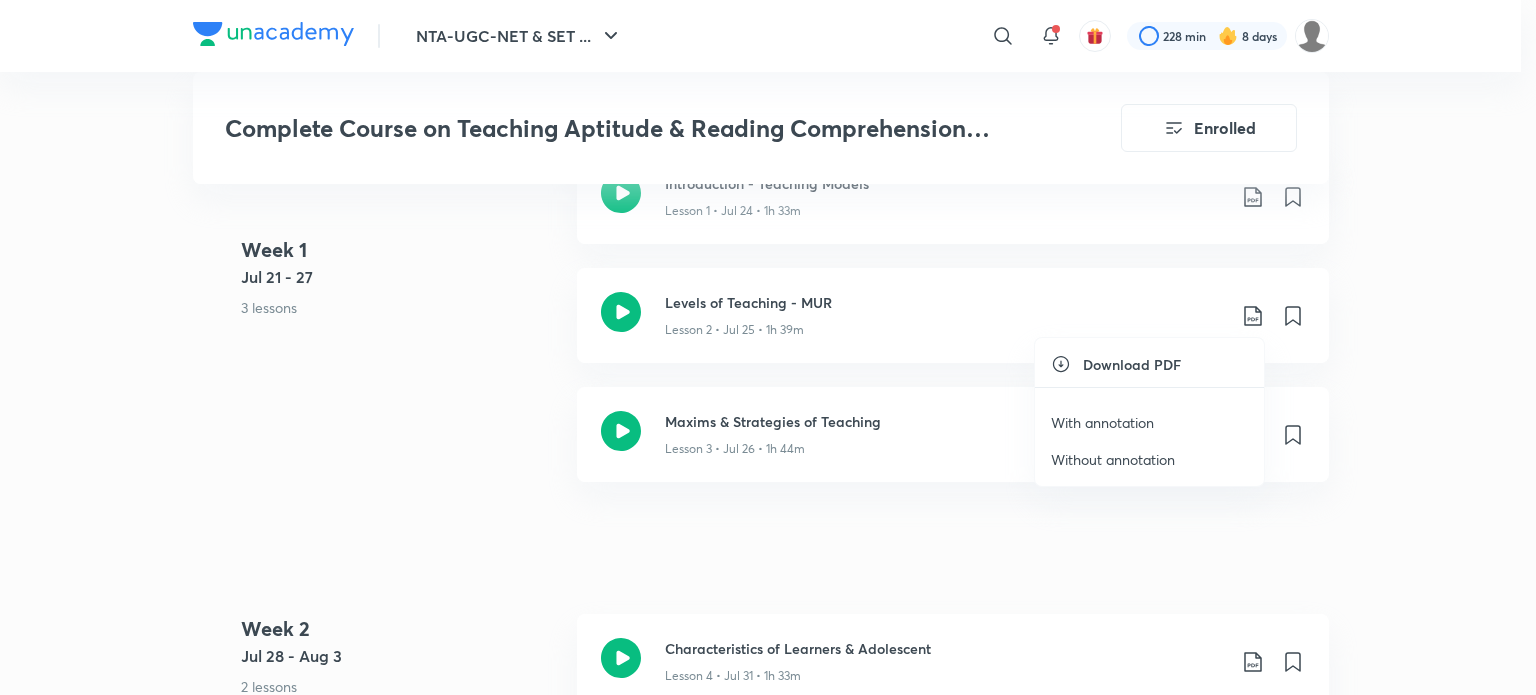 click on "With annotation" at bounding box center (1102, 422) 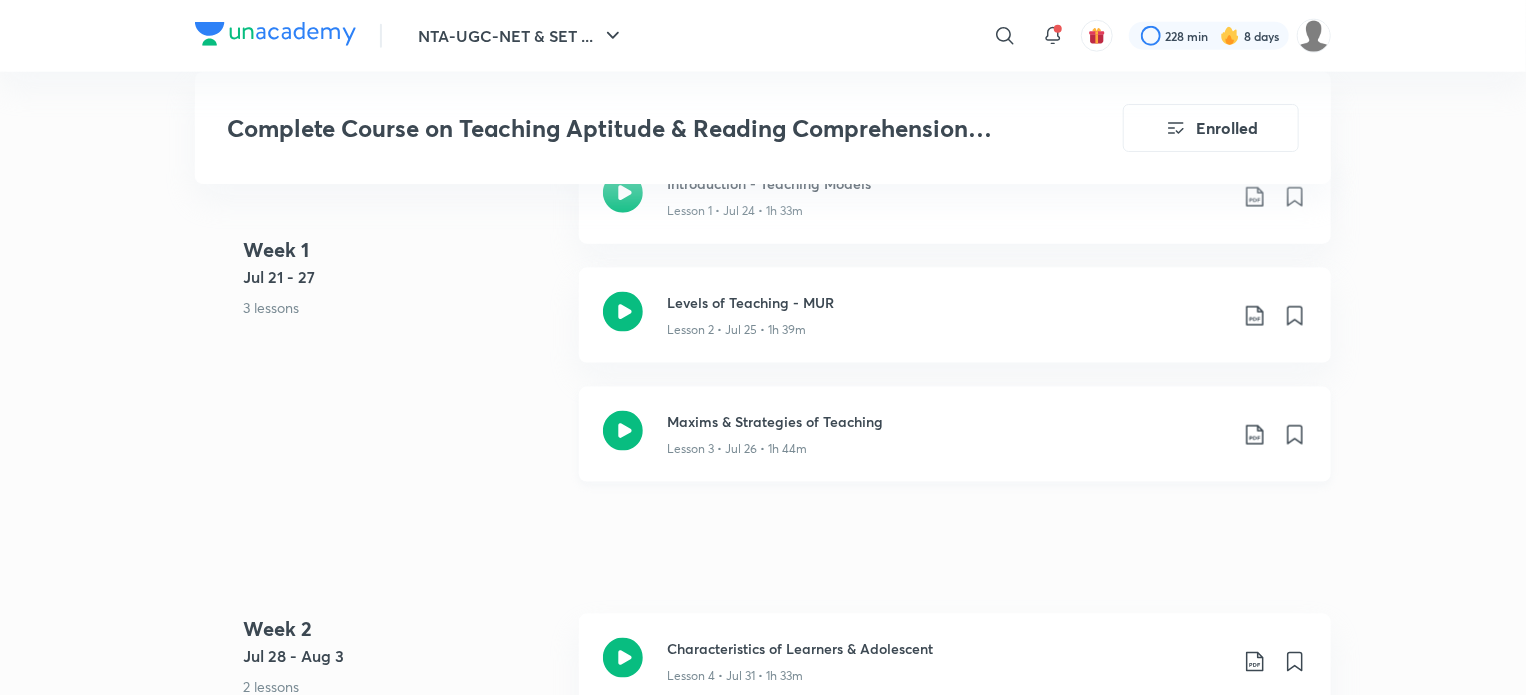 click 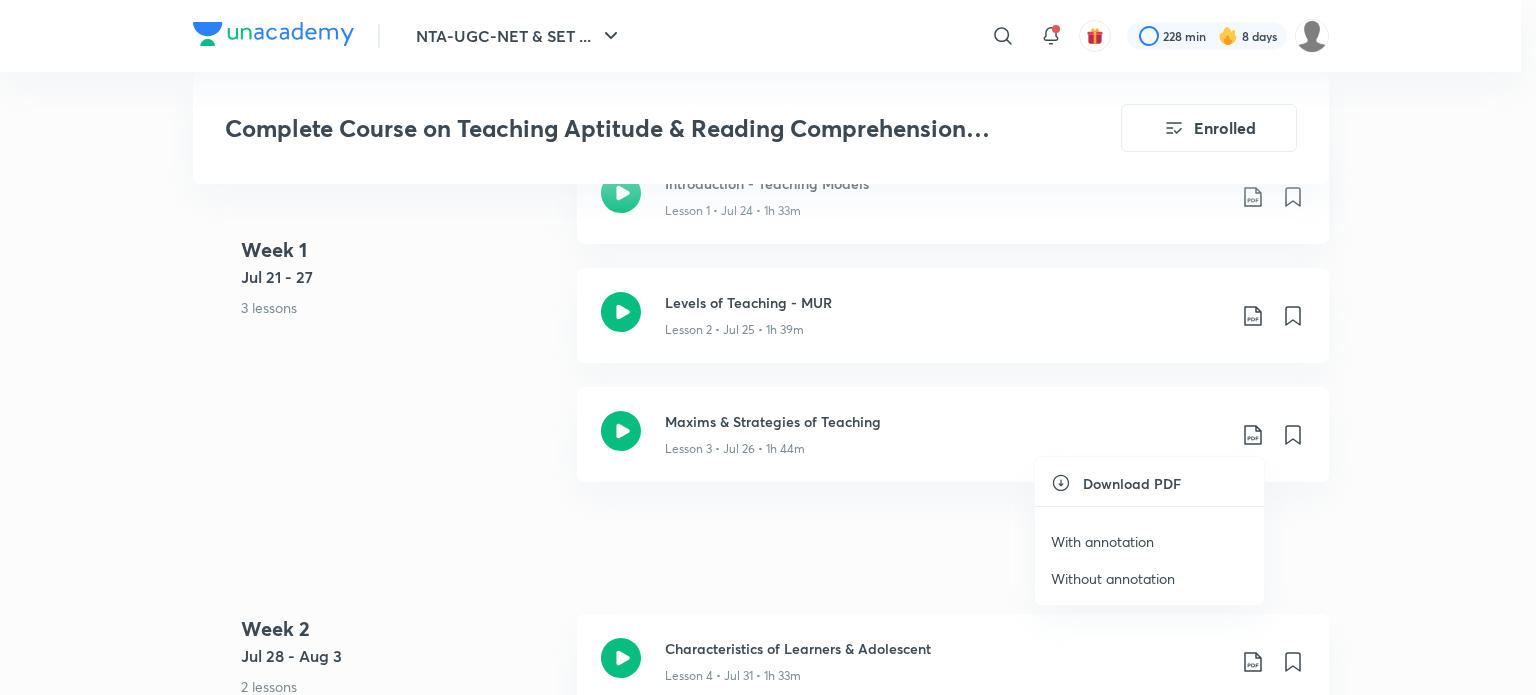 click on "With annotation" at bounding box center (1102, 541) 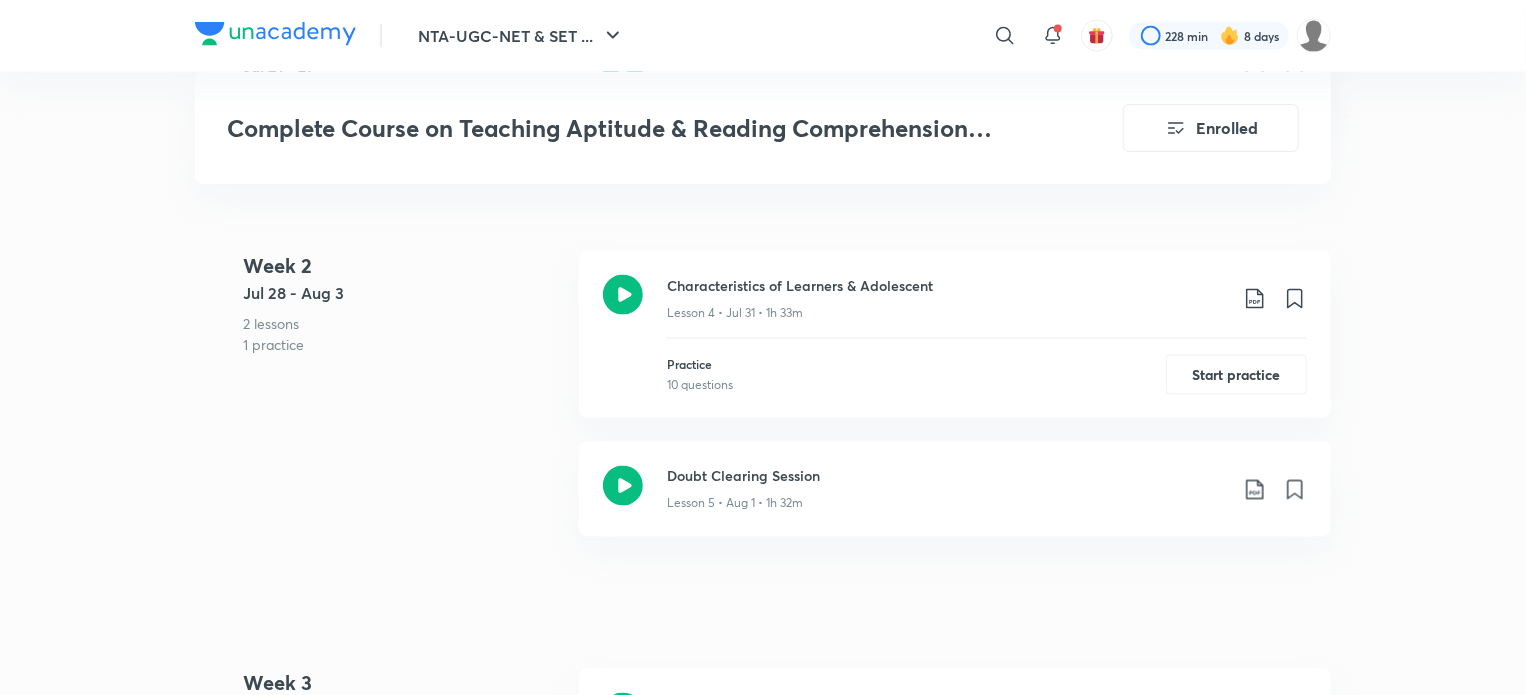 scroll, scrollTop: 1537, scrollLeft: 0, axis: vertical 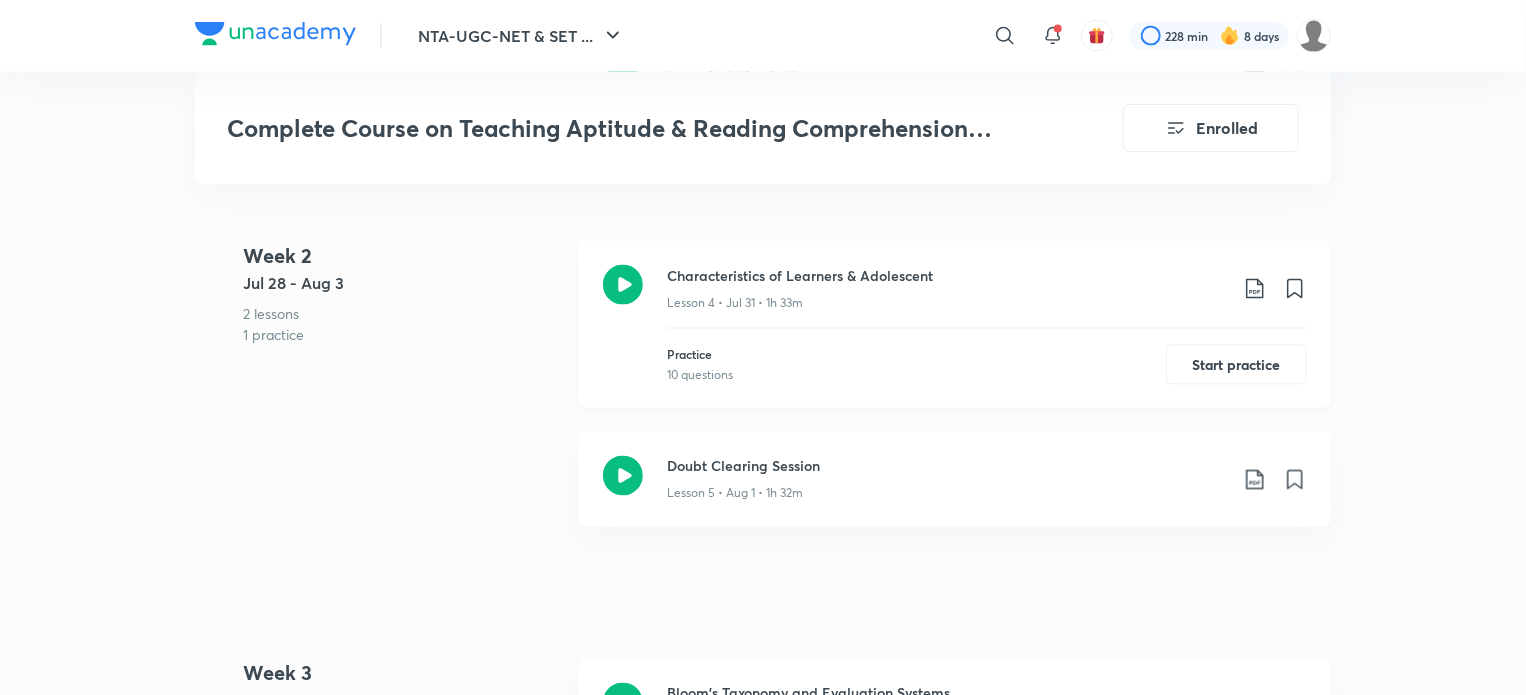 click 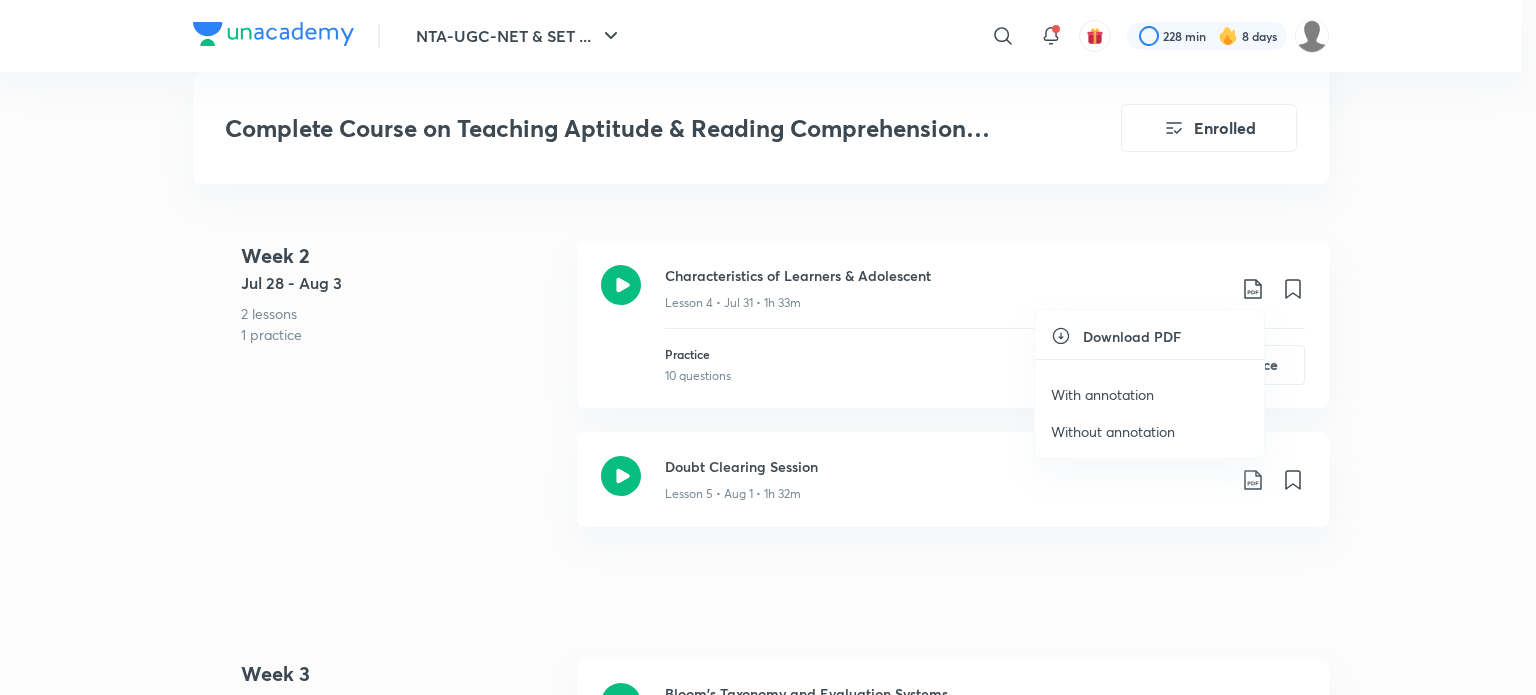 click on "With annotation" at bounding box center [1102, 394] 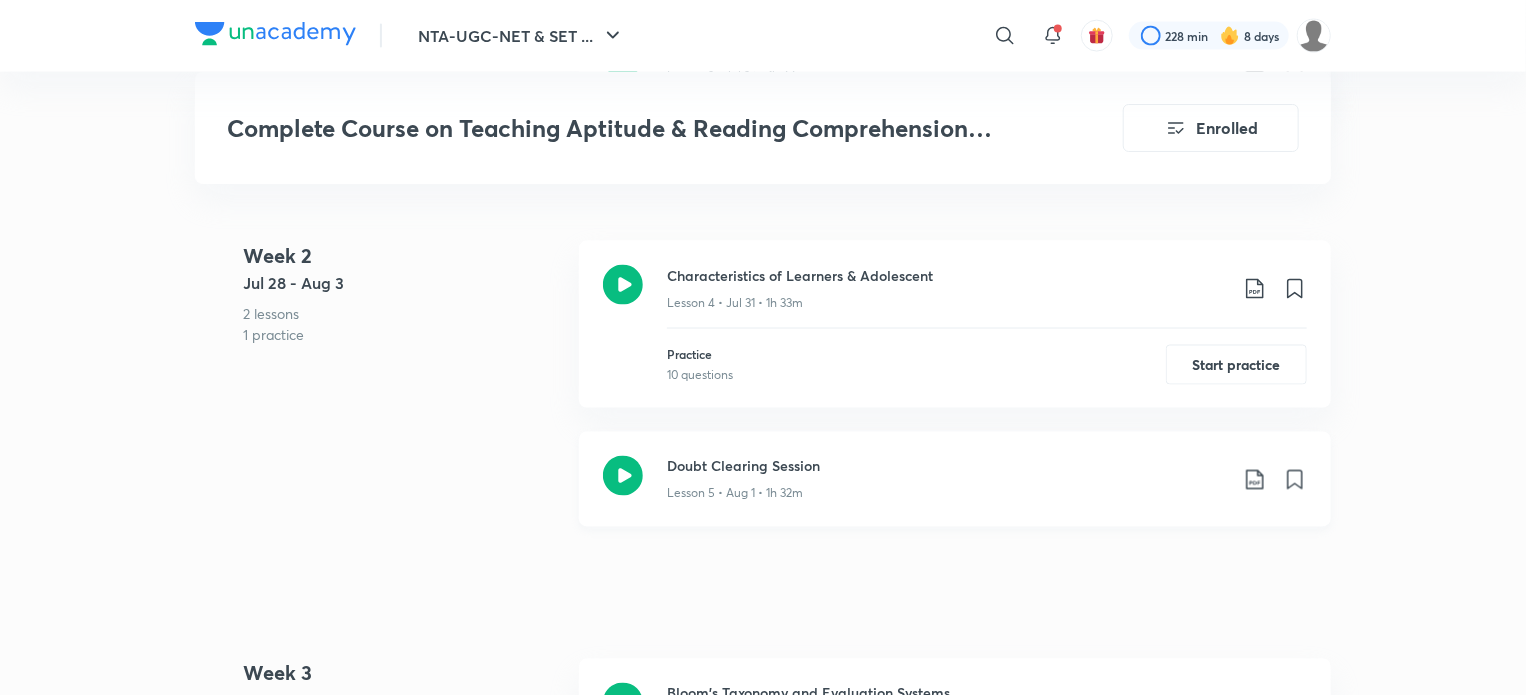 click 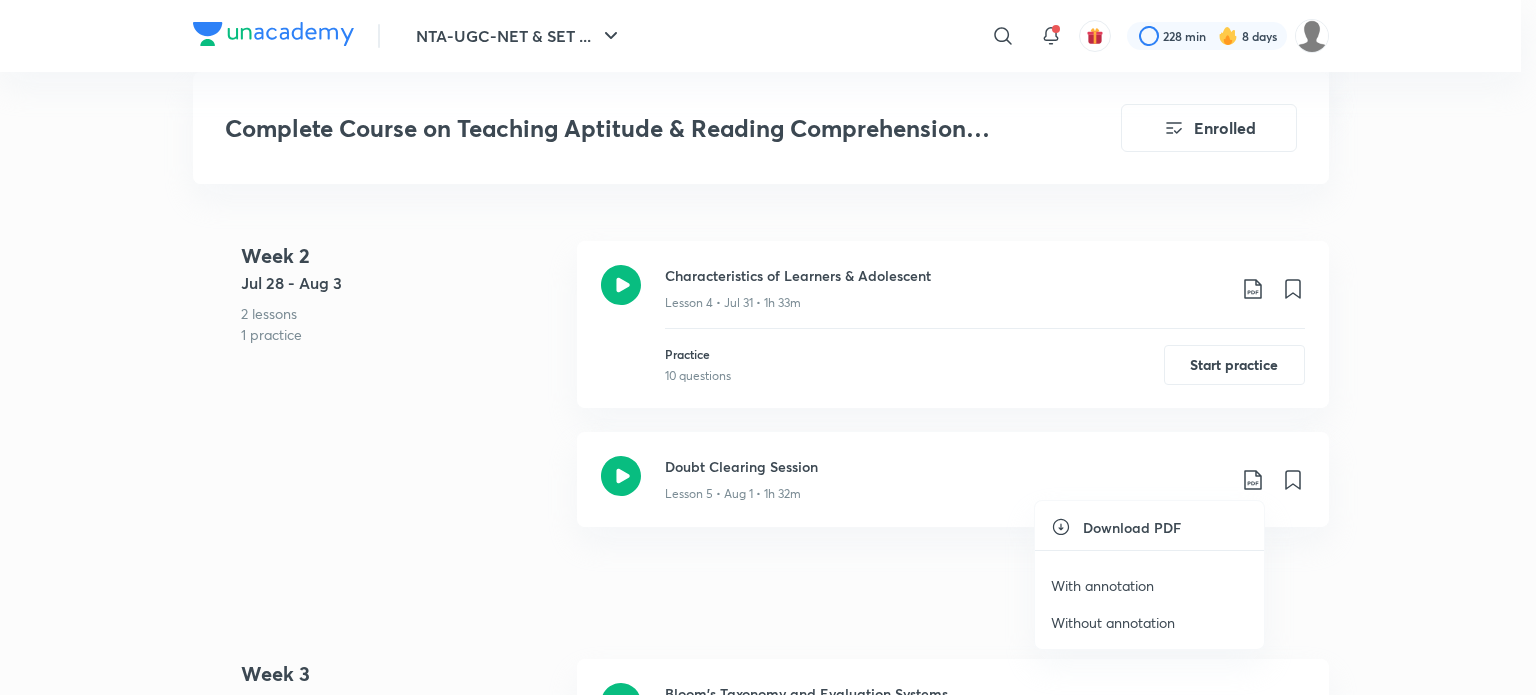 click on "With annotation" at bounding box center (1102, 585) 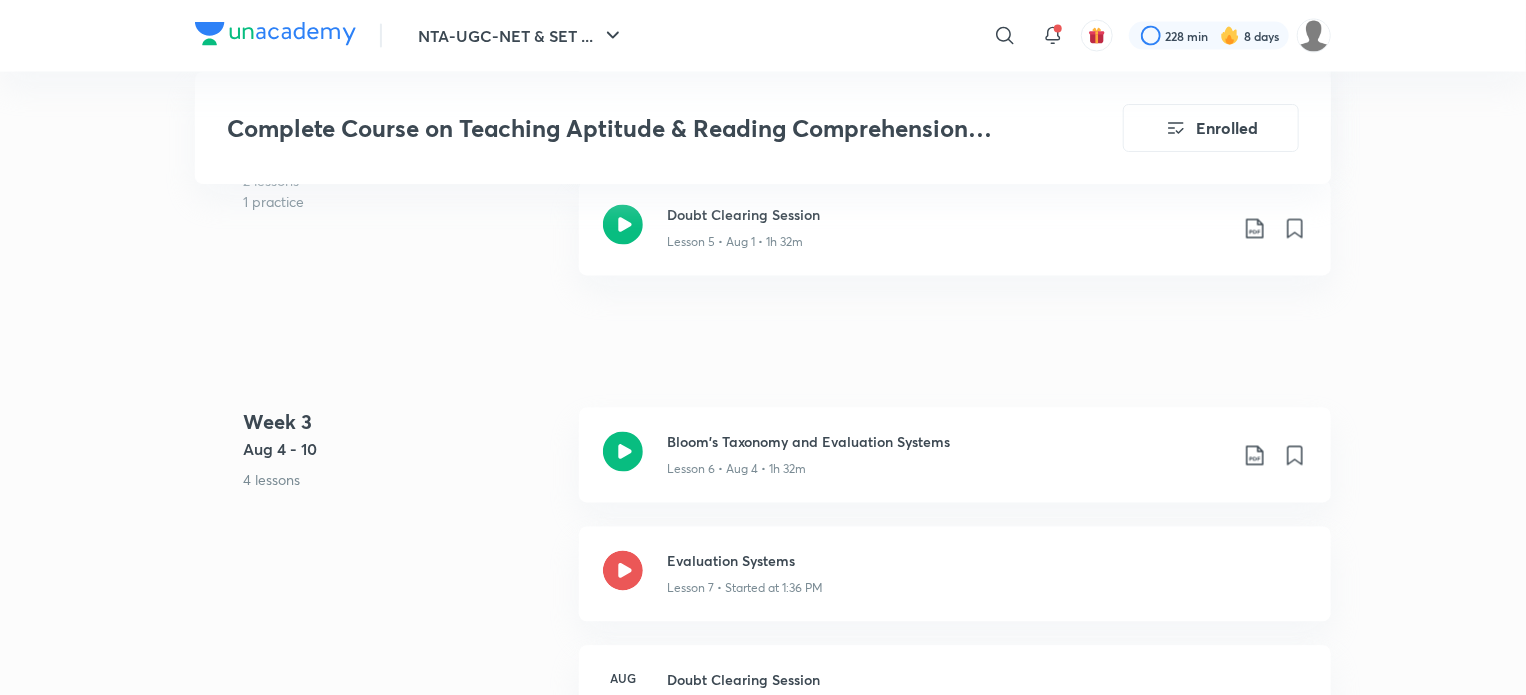 scroll, scrollTop: 1791, scrollLeft: 0, axis: vertical 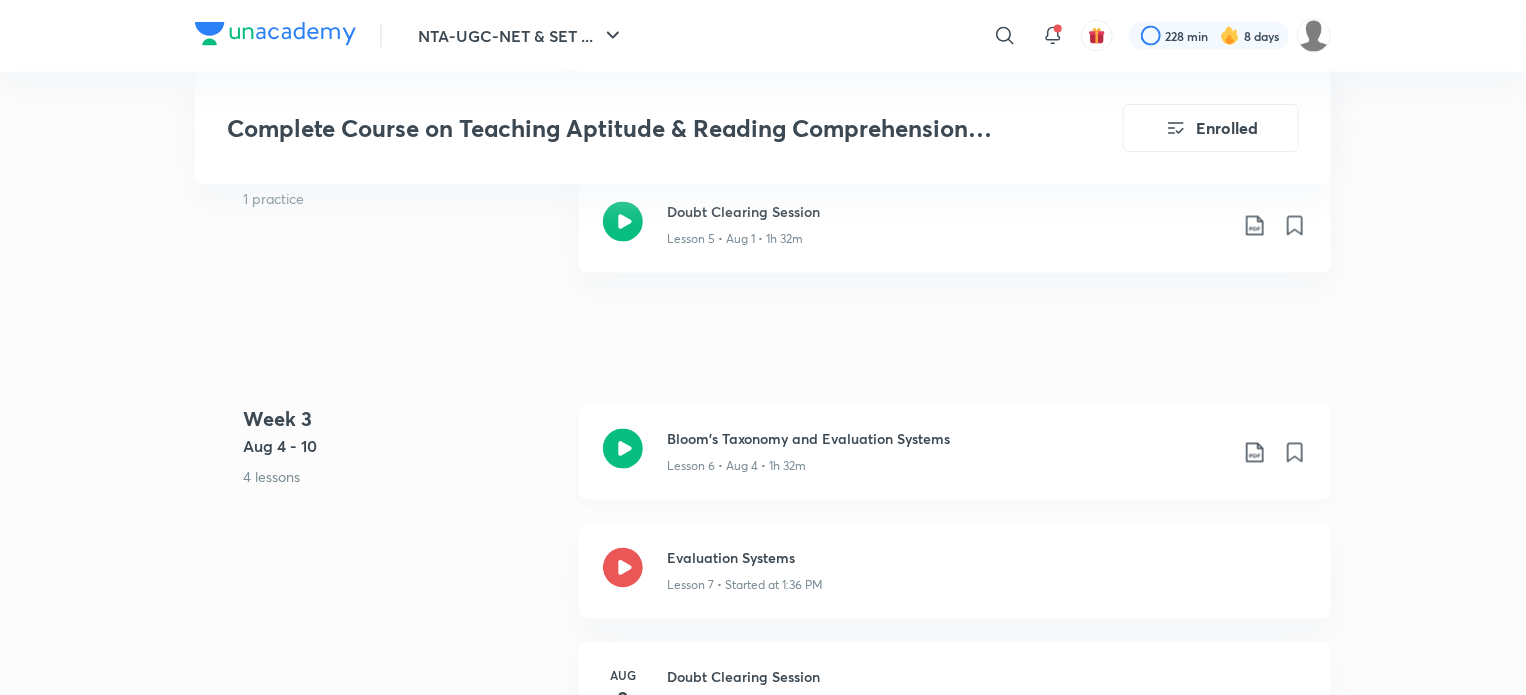 click 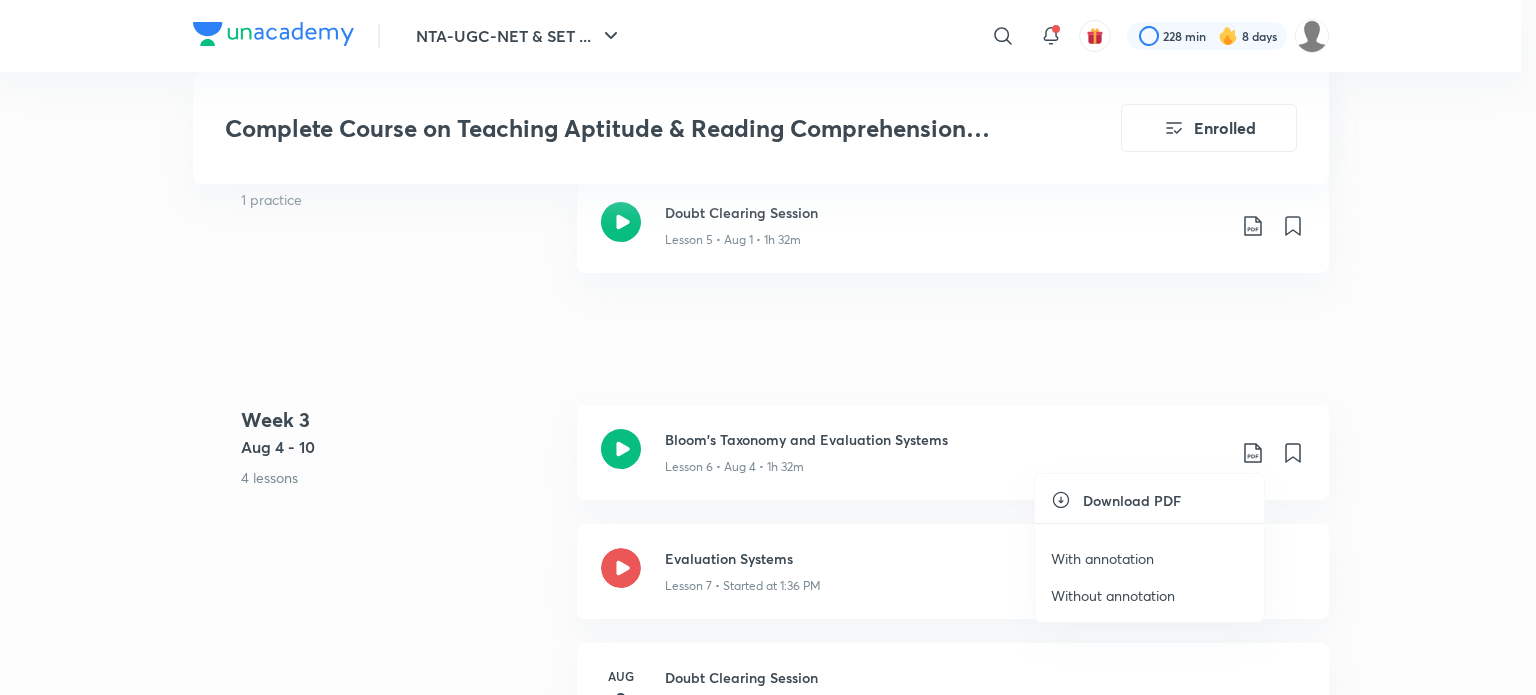 click on "With annotation" at bounding box center (1102, 558) 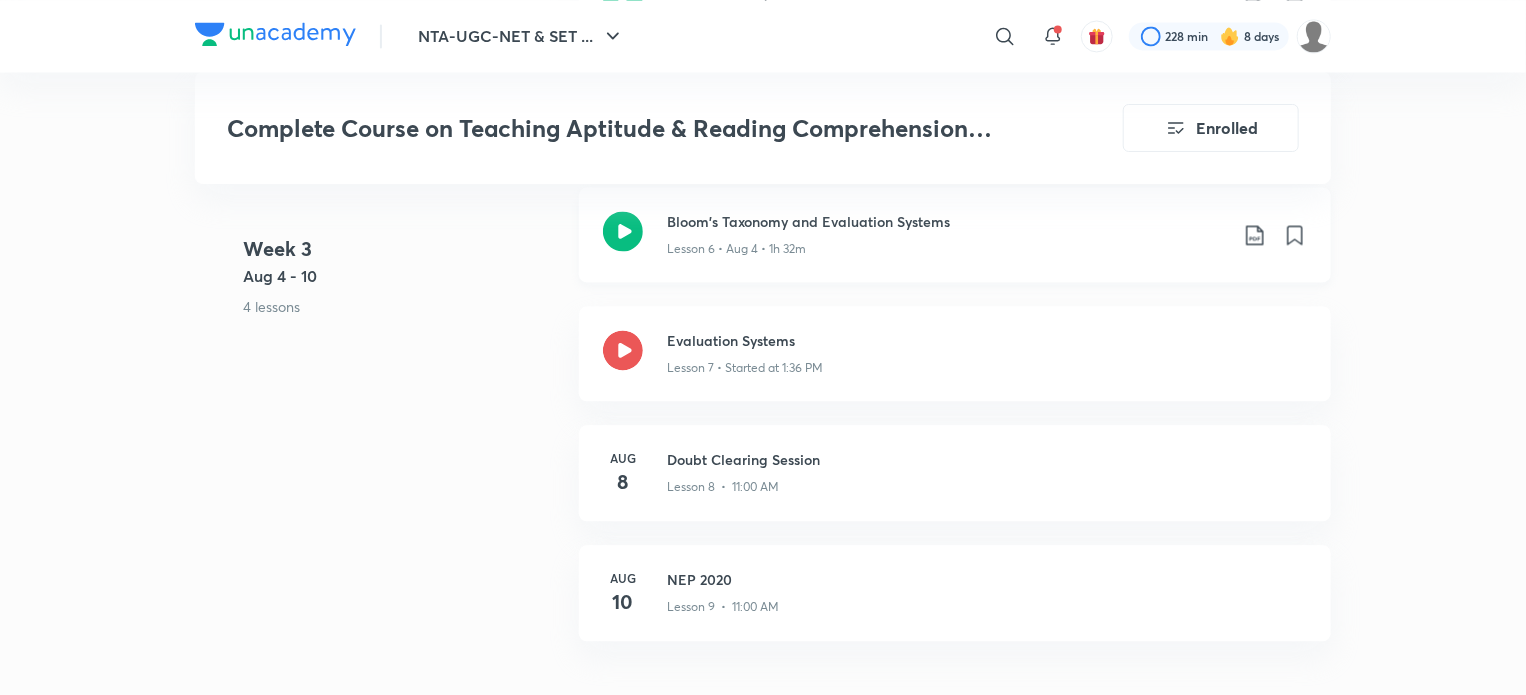 scroll, scrollTop: 2025, scrollLeft: 0, axis: vertical 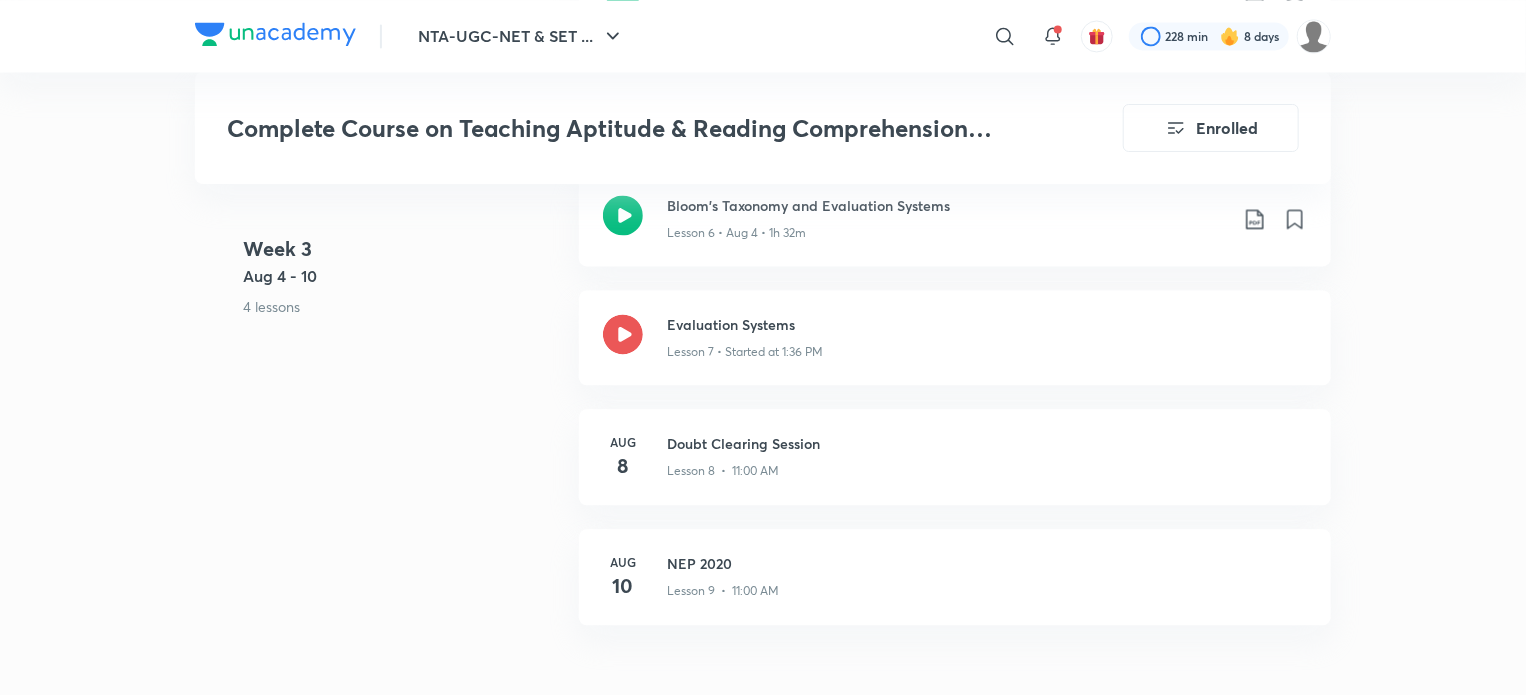 click on "Week 3 Aug 4 - 10 4 lessons Bloom's Taxonomy and Evaluation Systems Lesson 6  •  Aug 4  •  1h 32m  Evaluation Systems Lesson 7  •  Started at 1:36 PM Aug 8 Doubt Clearing Session Lesson 8  •  11:00 AM  Aug 10 NEP 2020 Lesson 9  •  11:00 AM" at bounding box center [763, 410] 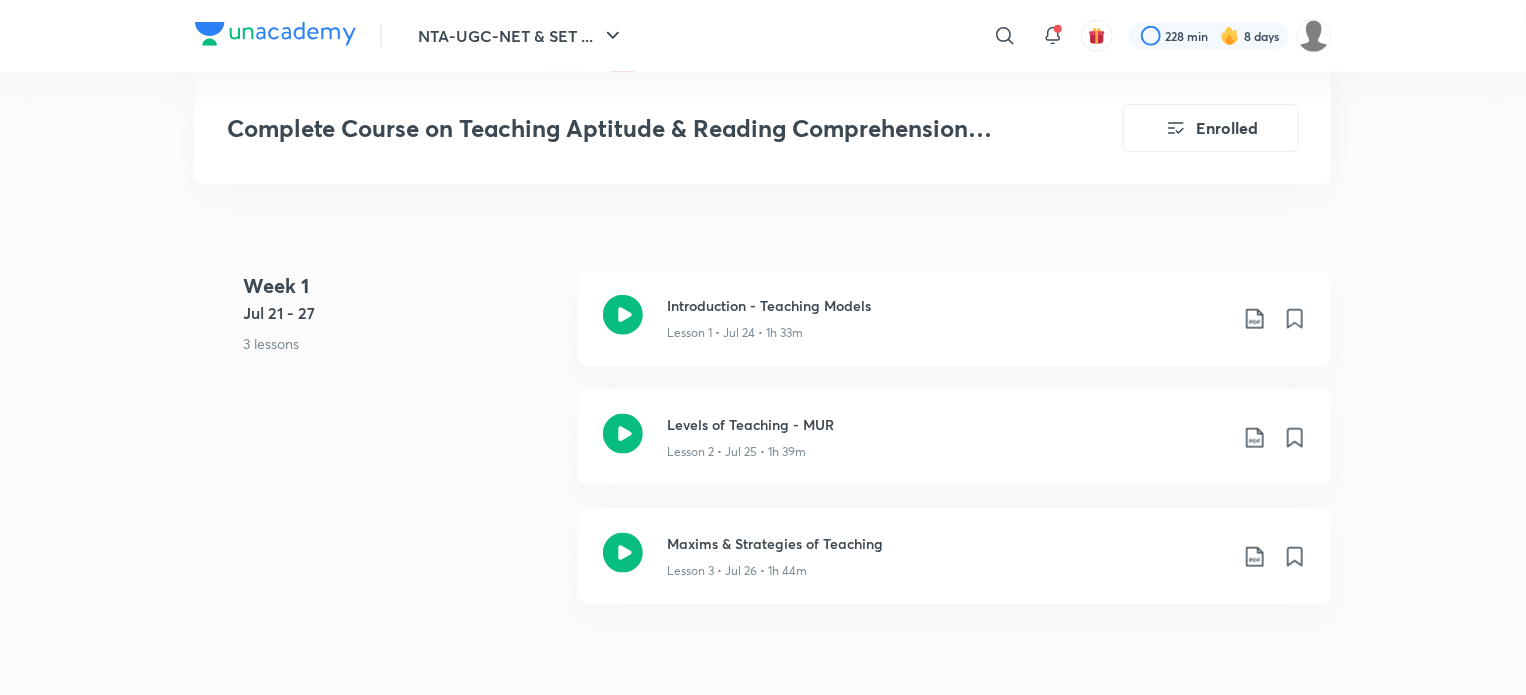 scroll, scrollTop: 1045, scrollLeft: 0, axis: vertical 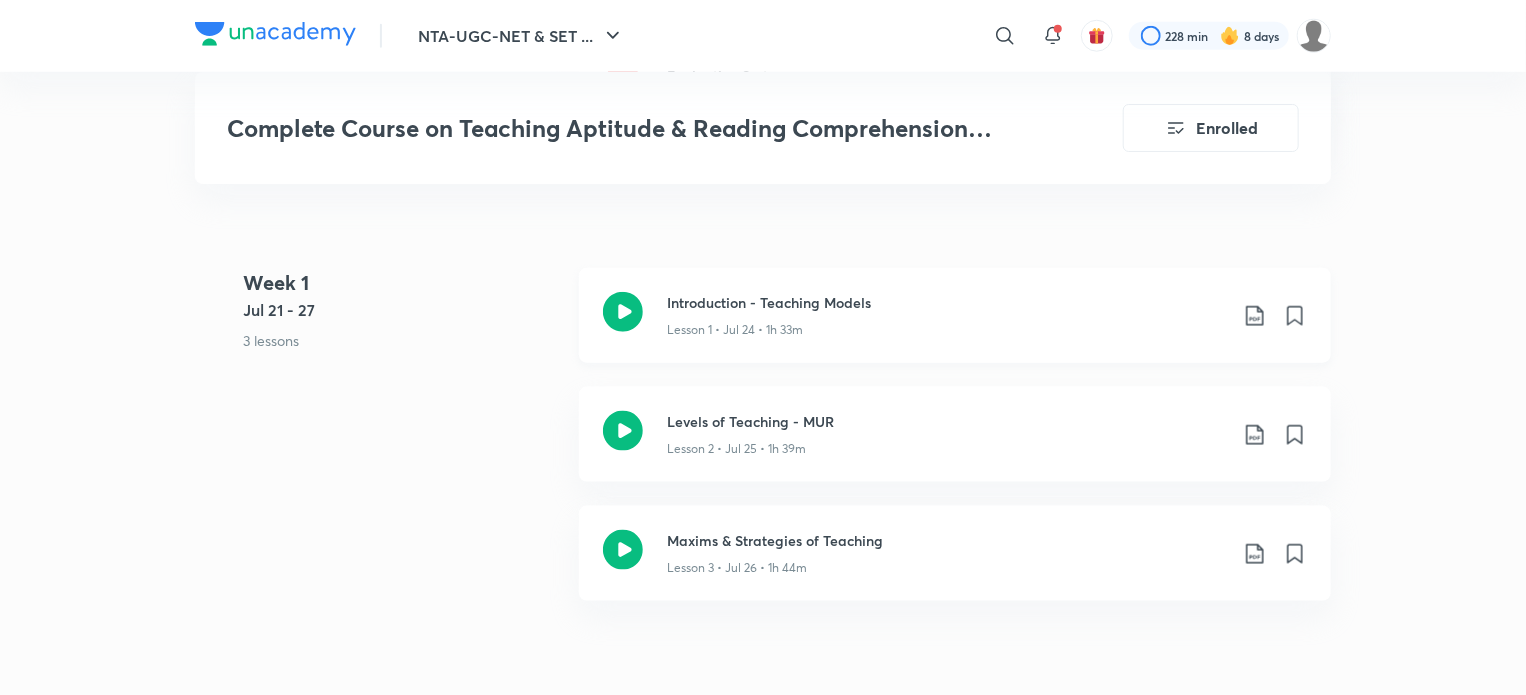 click 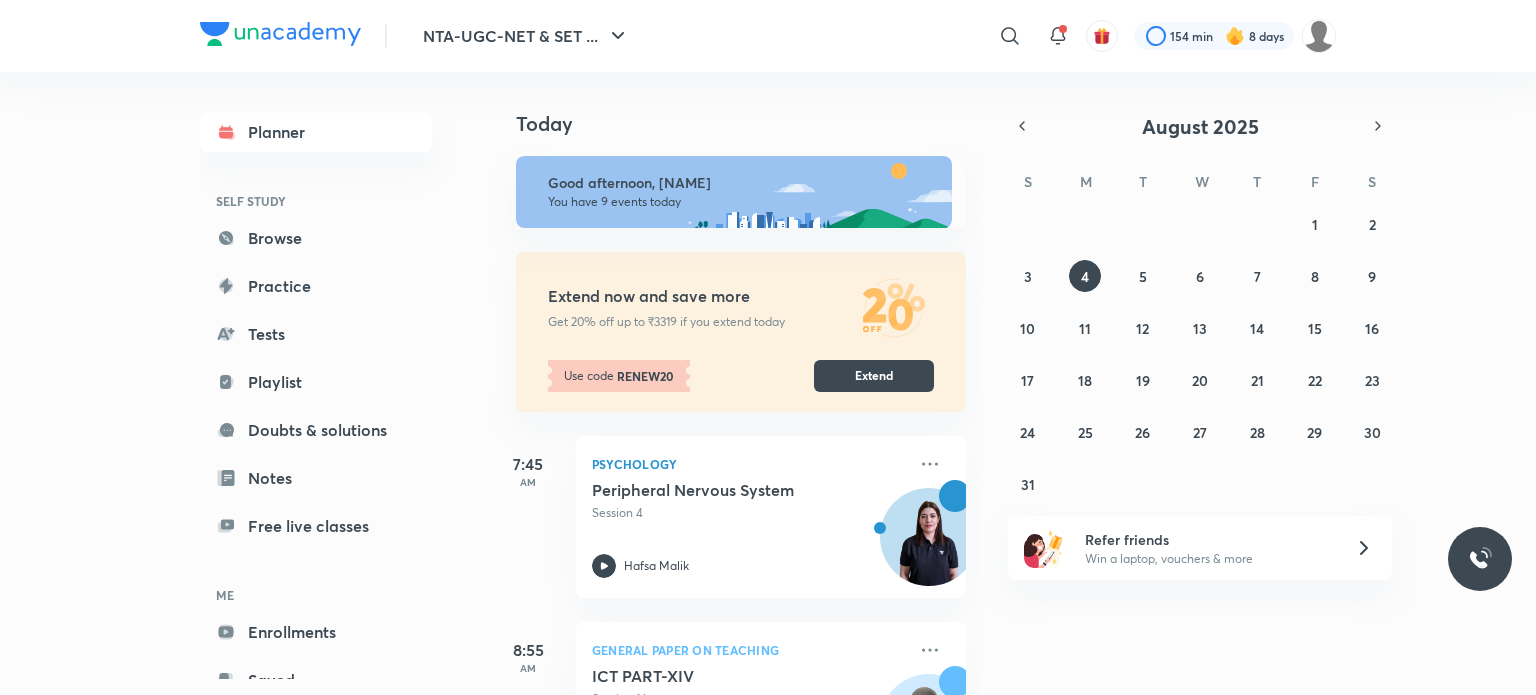 scroll, scrollTop: 0, scrollLeft: 0, axis: both 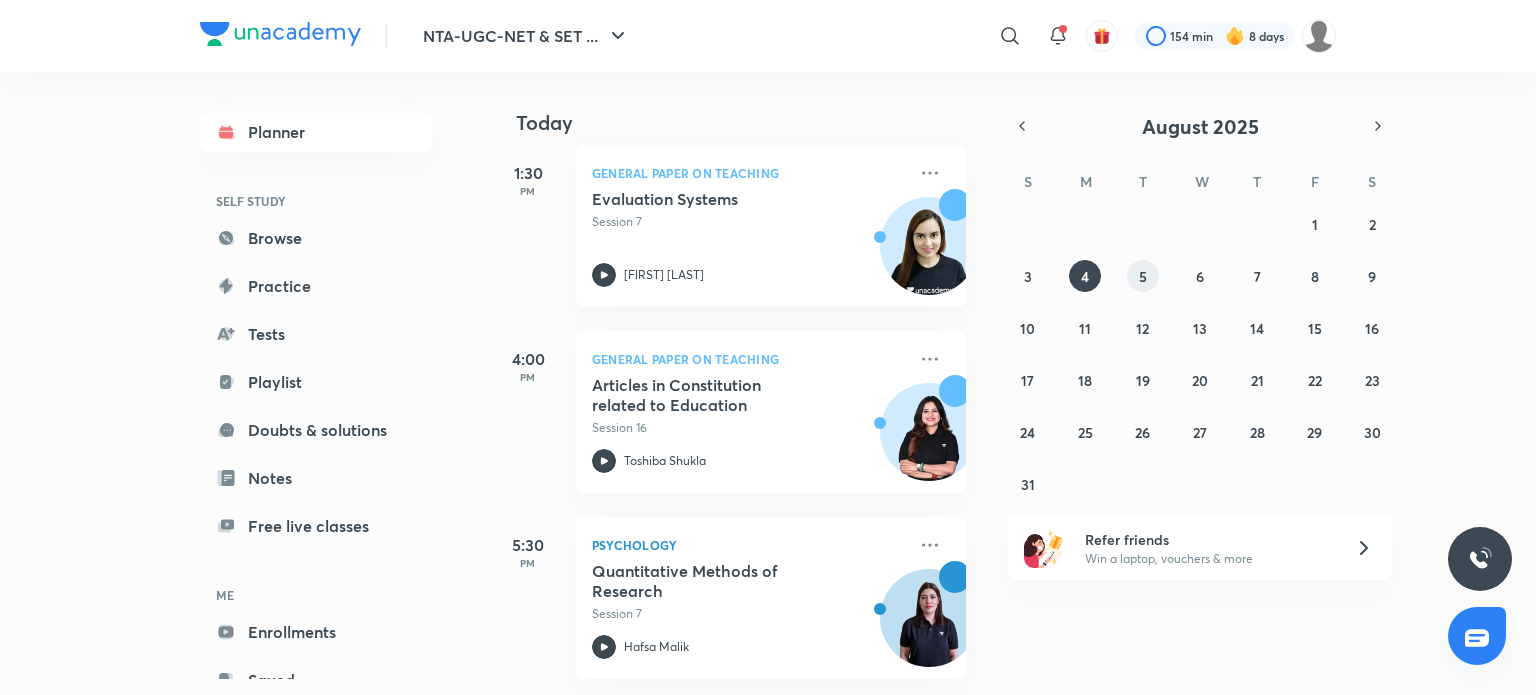 click on "5" at bounding box center (1143, 276) 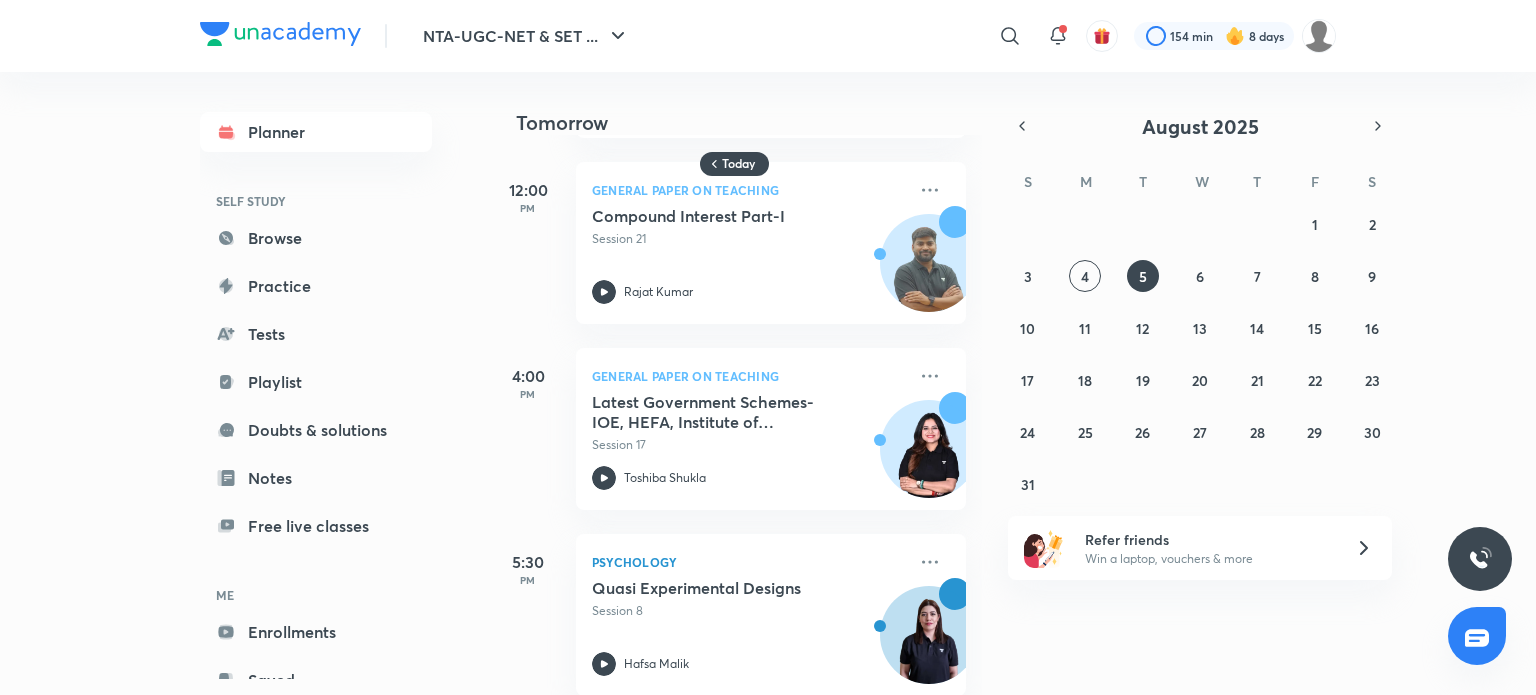 scroll, scrollTop: 588, scrollLeft: 0, axis: vertical 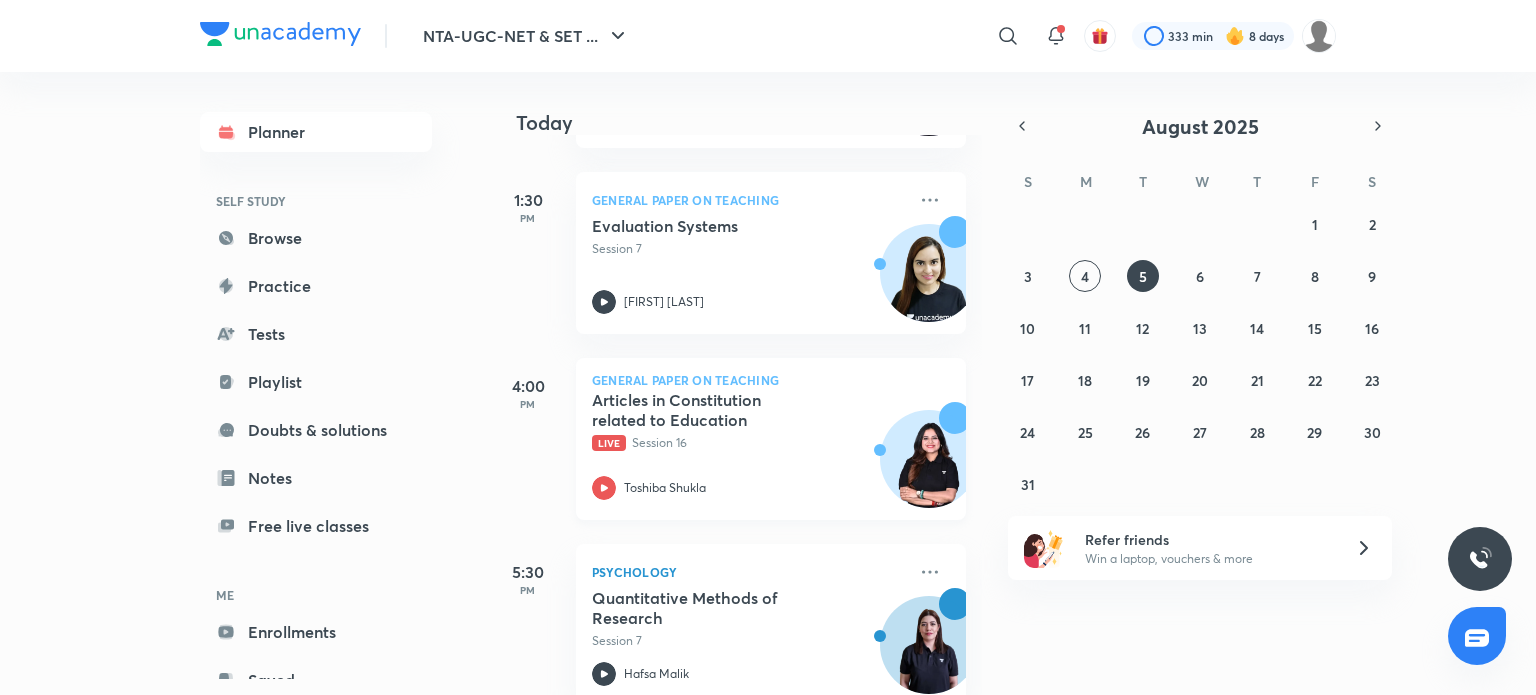 click on "Articles in Constitution related to Education" at bounding box center (716, 410) 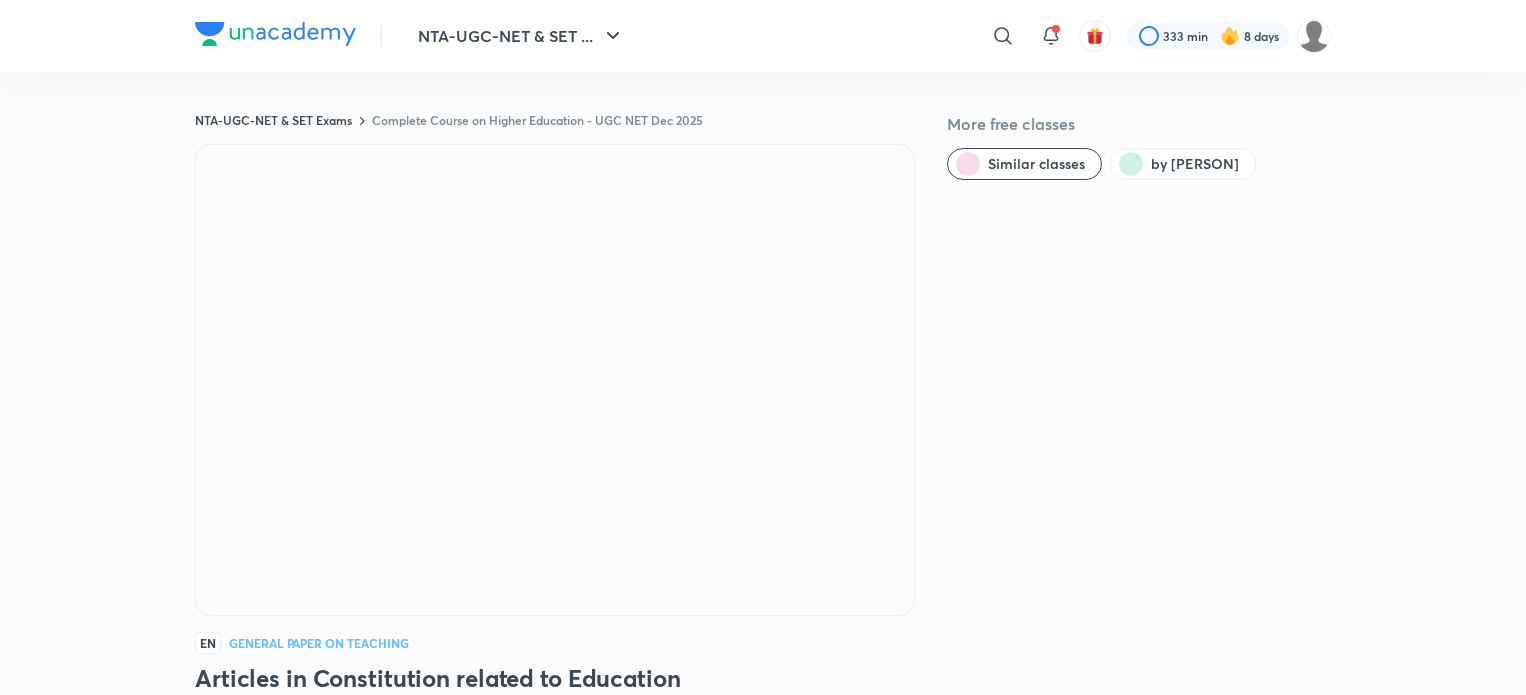 scroll, scrollTop: 0, scrollLeft: 0, axis: both 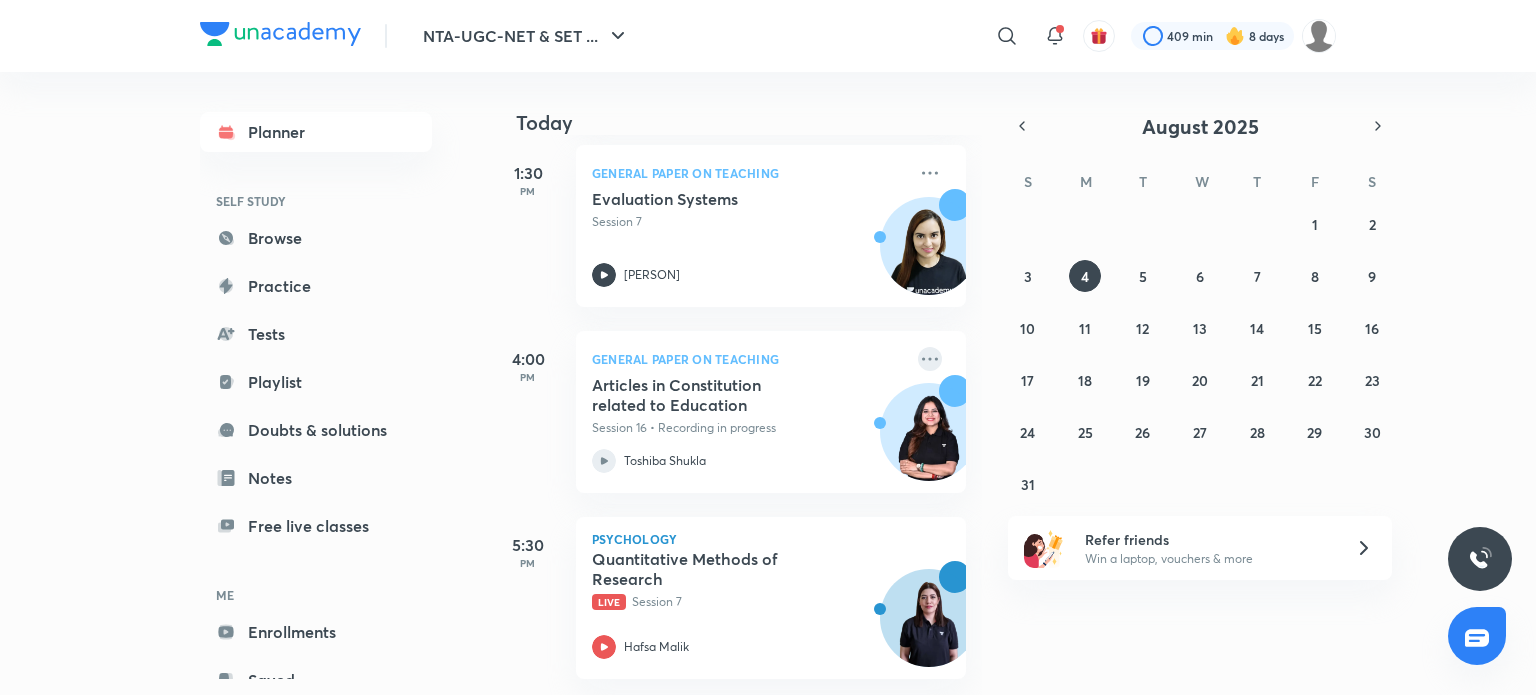 click 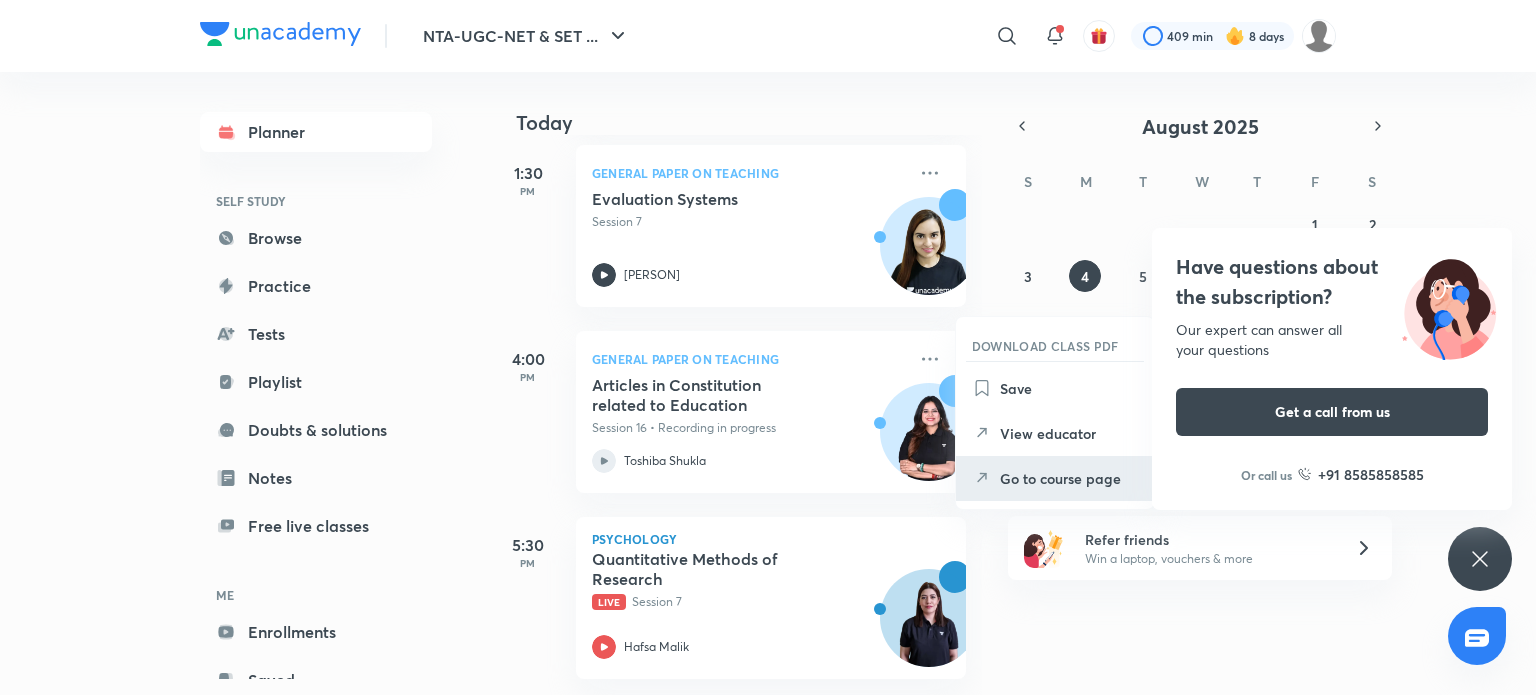 click on "Go to course page" at bounding box center [1069, 478] 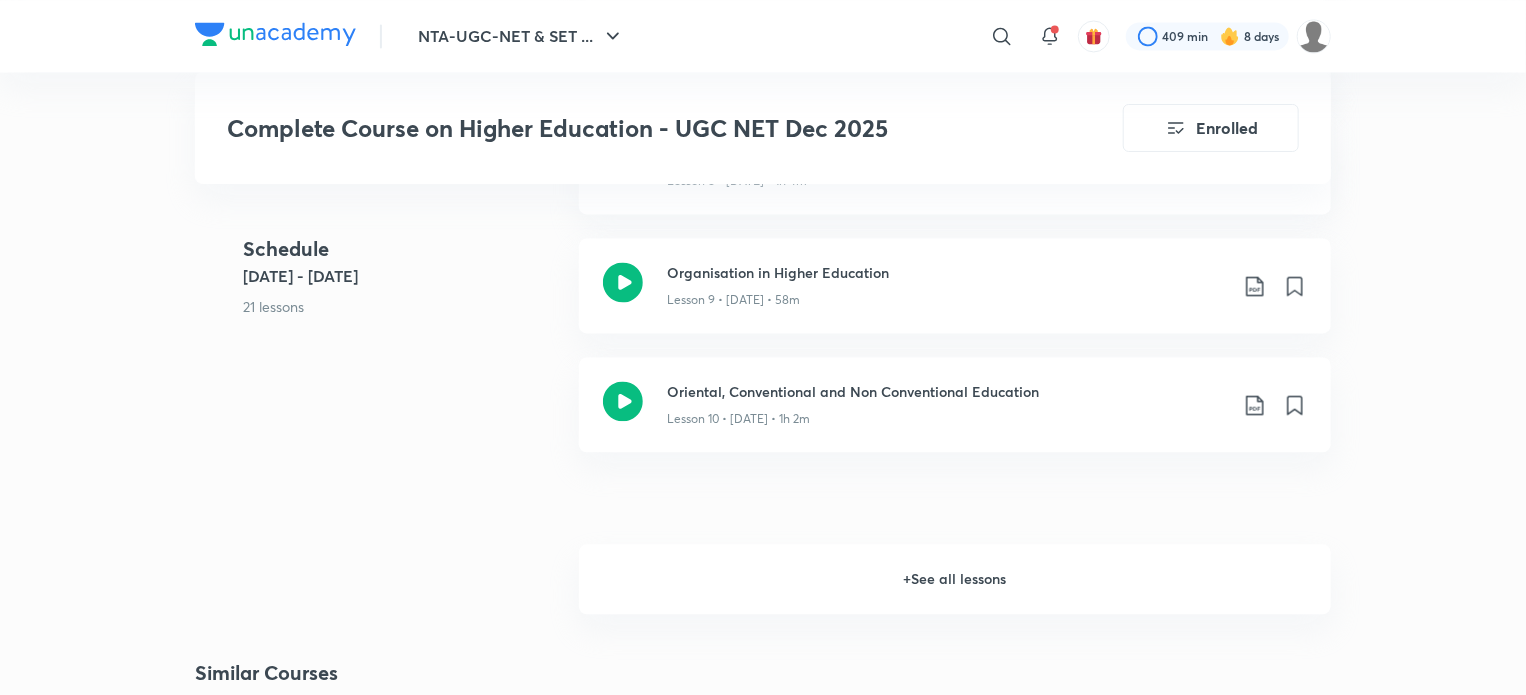 scroll, scrollTop: 2038, scrollLeft: 0, axis: vertical 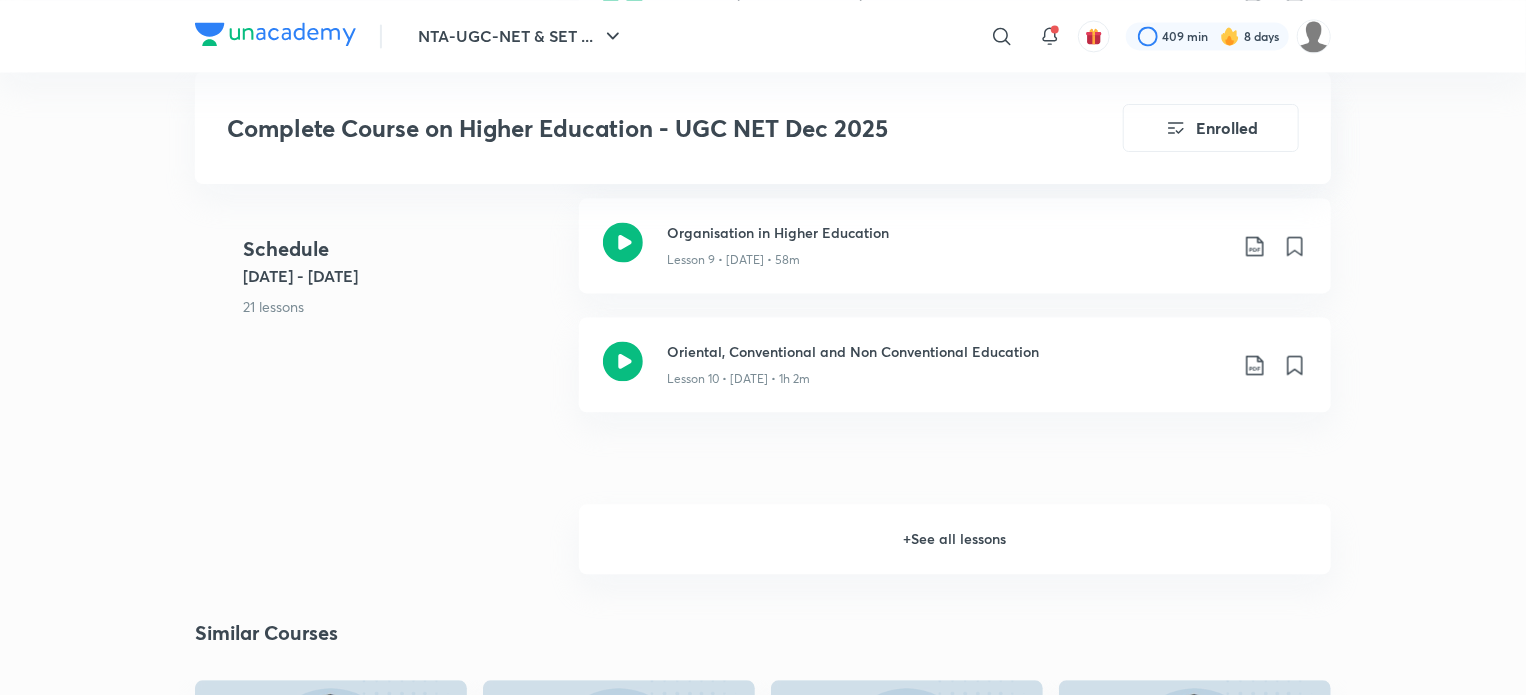 click on "+  See all lessons" at bounding box center (955, 539) 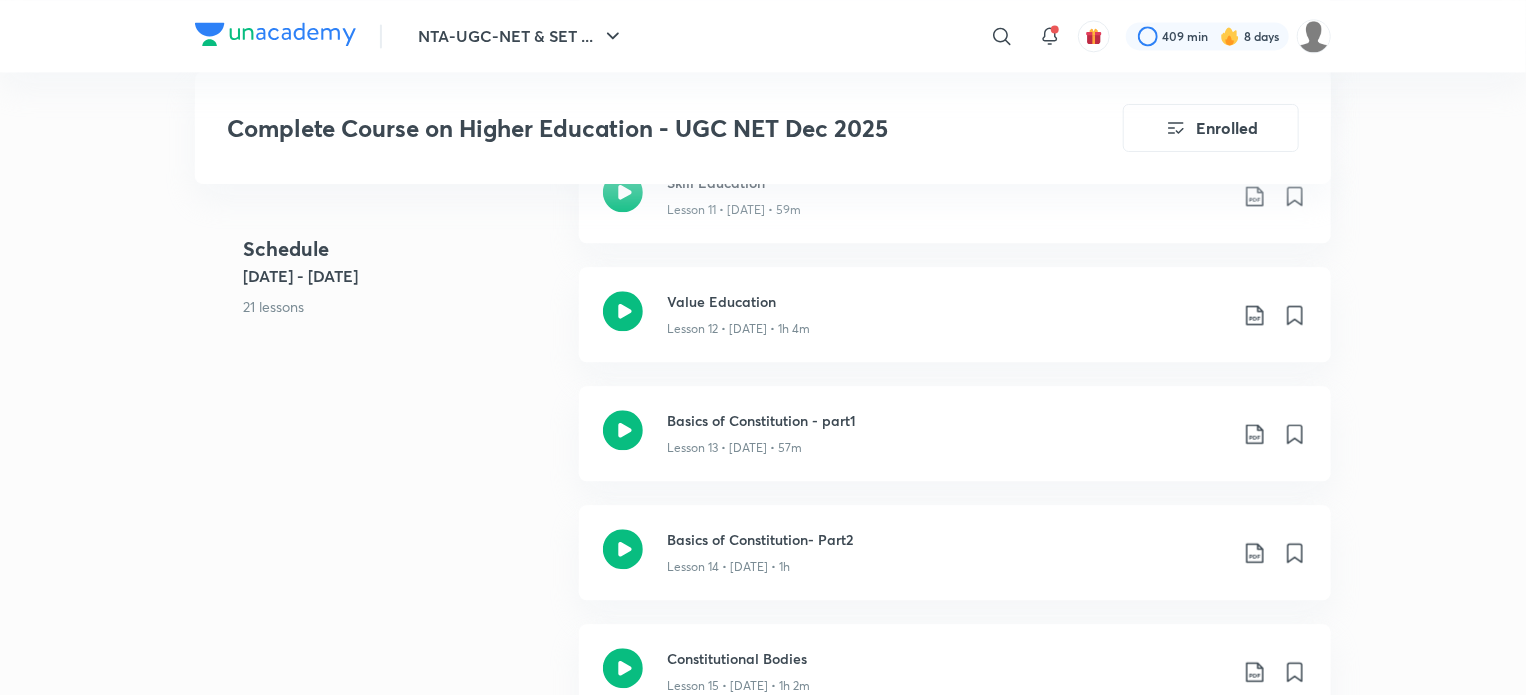 scroll, scrollTop: 2320, scrollLeft: 0, axis: vertical 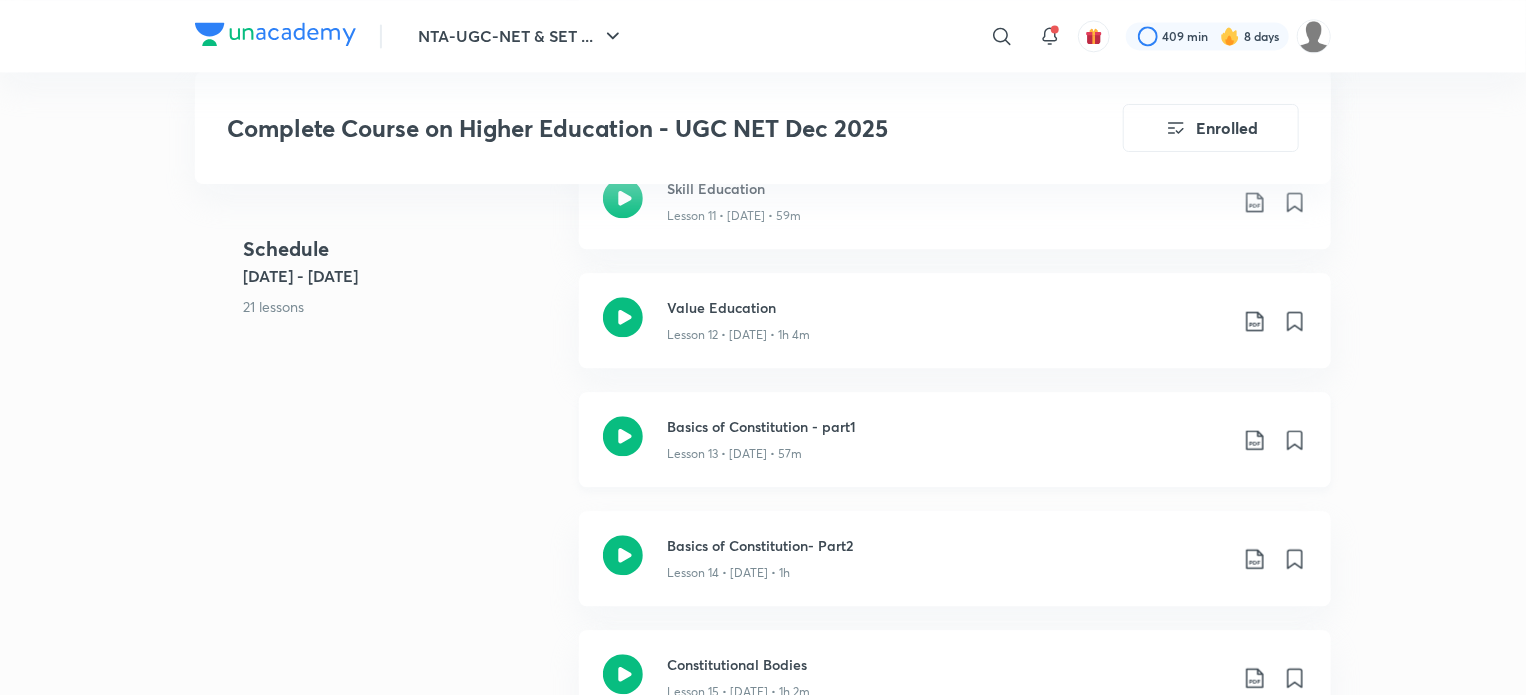 click 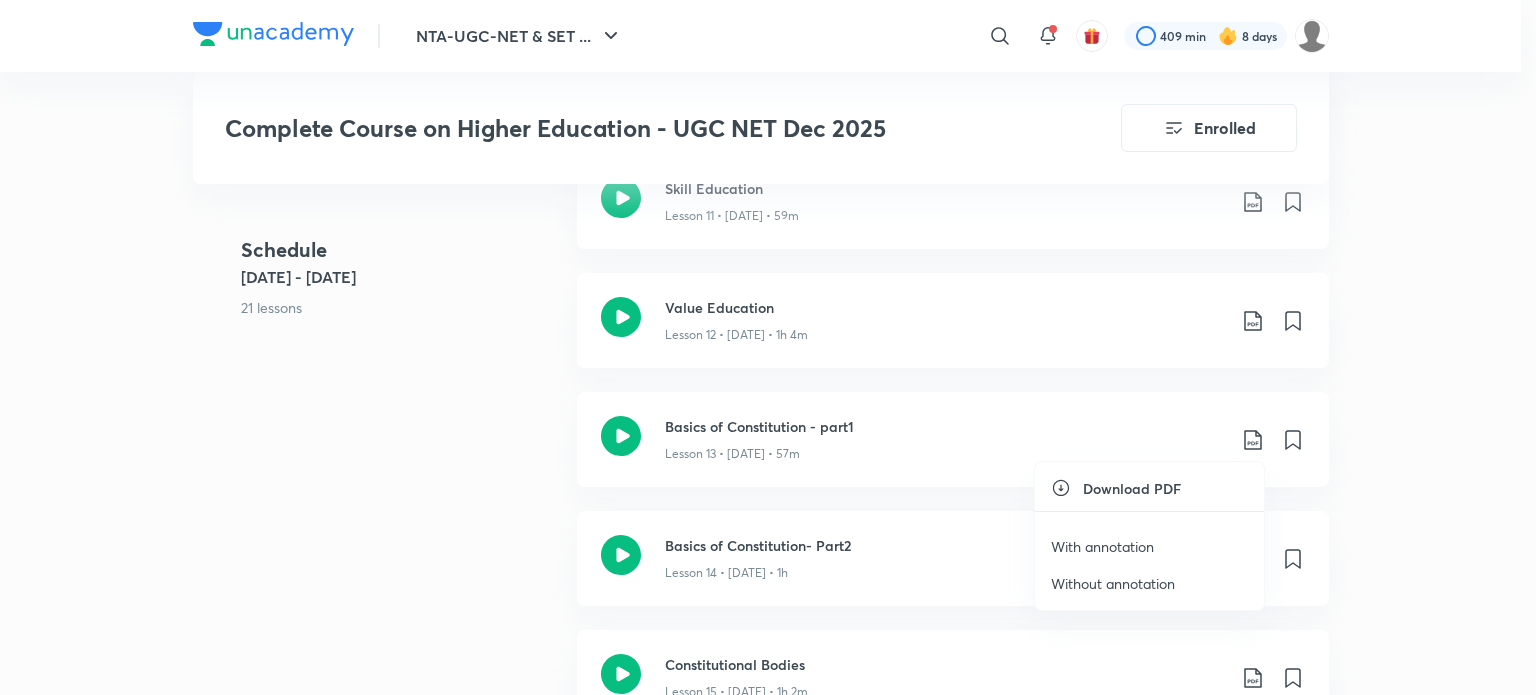 click on "With annotation" at bounding box center [1102, 546] 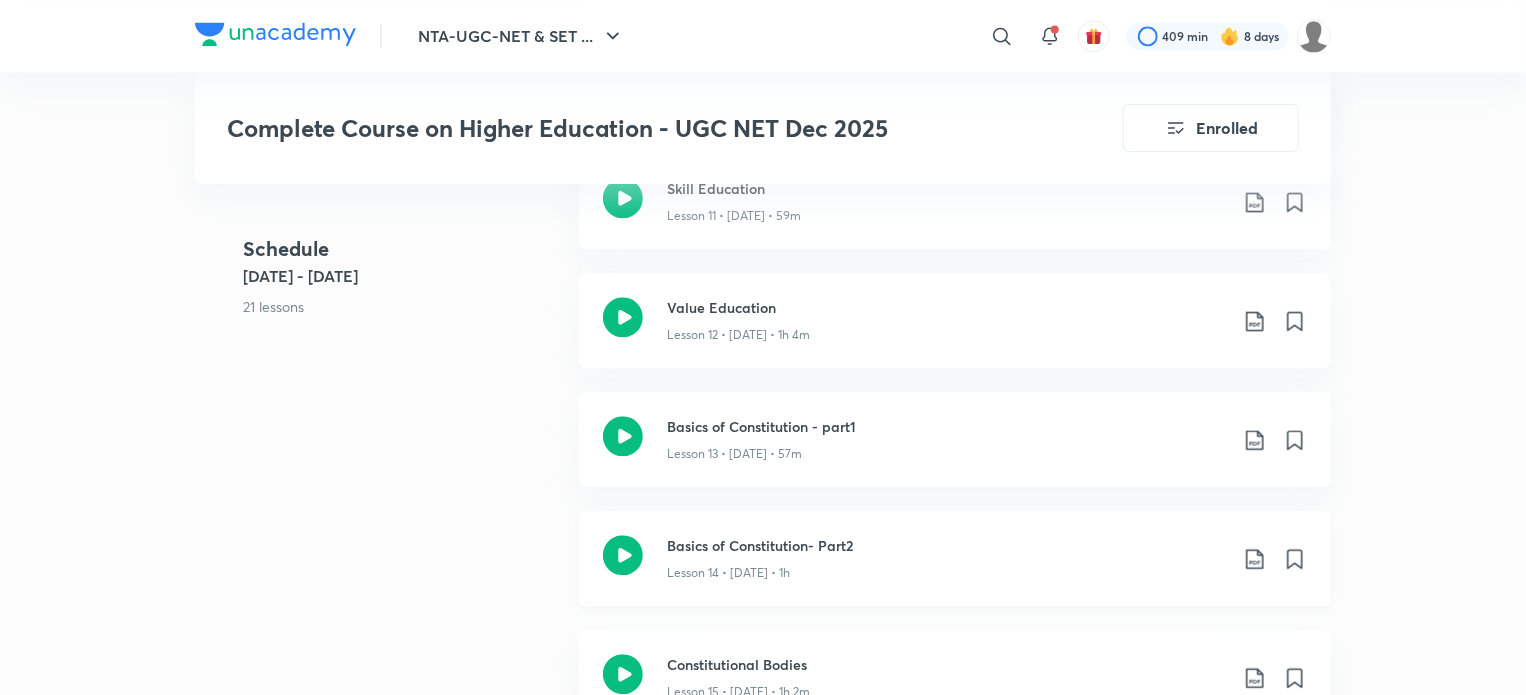 click 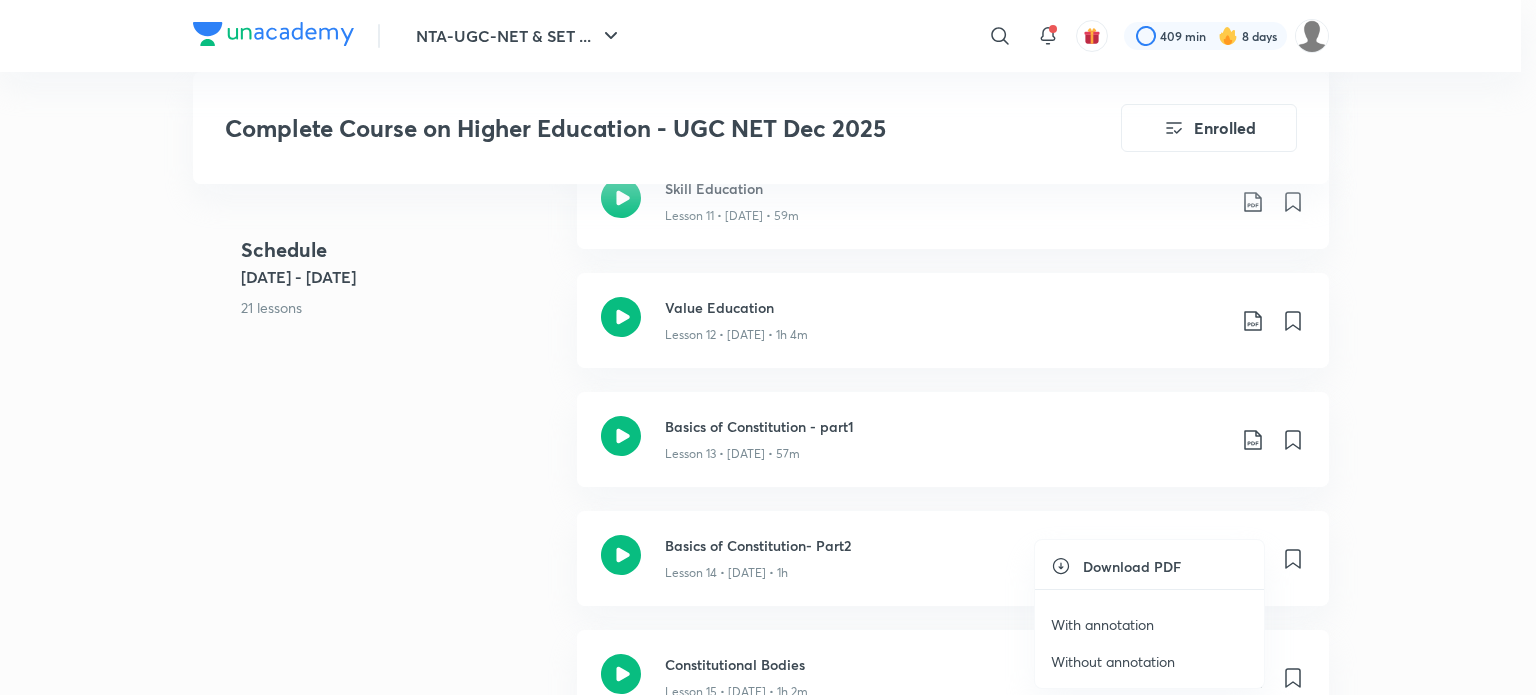 click on "With annotation" at bounding box center [1102, 624] 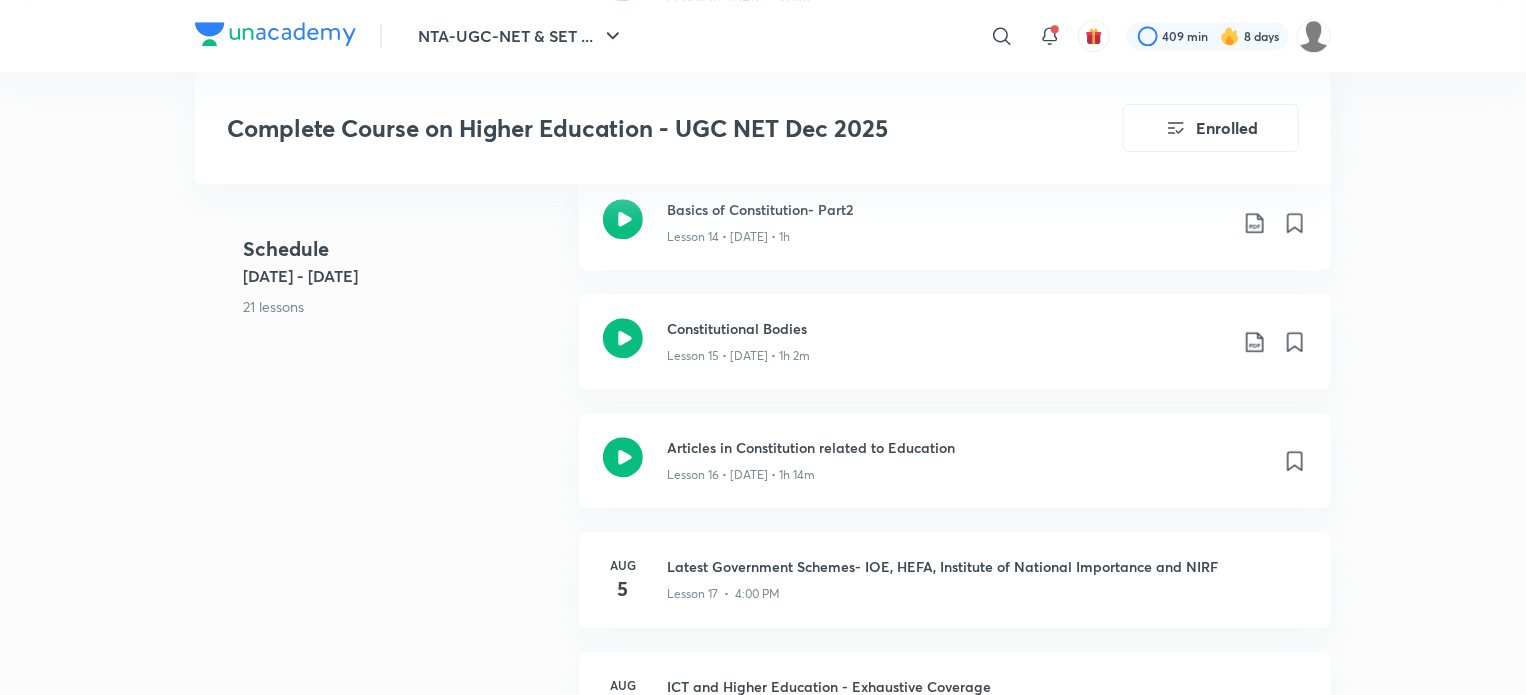 scroll, scrollTop: 2658, scrollLeft: 0, axis: vertical 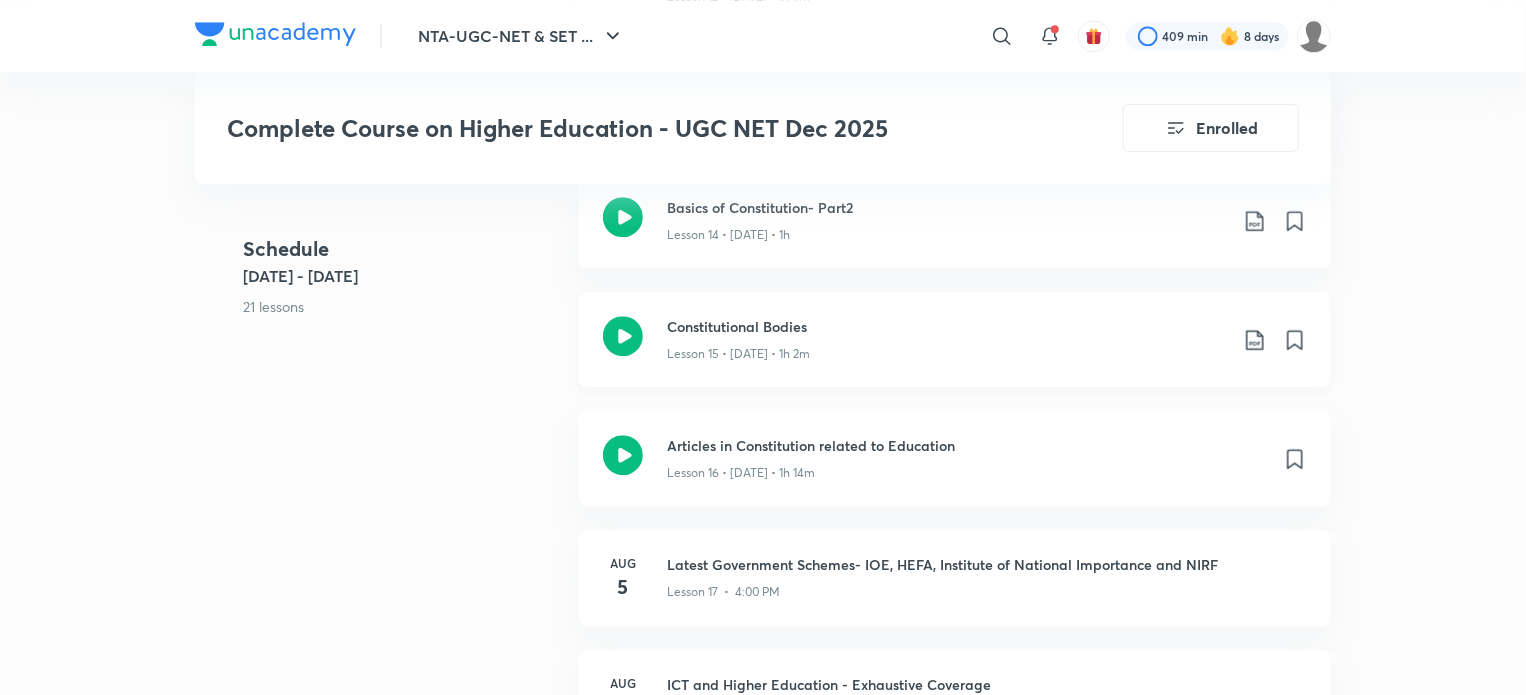 click 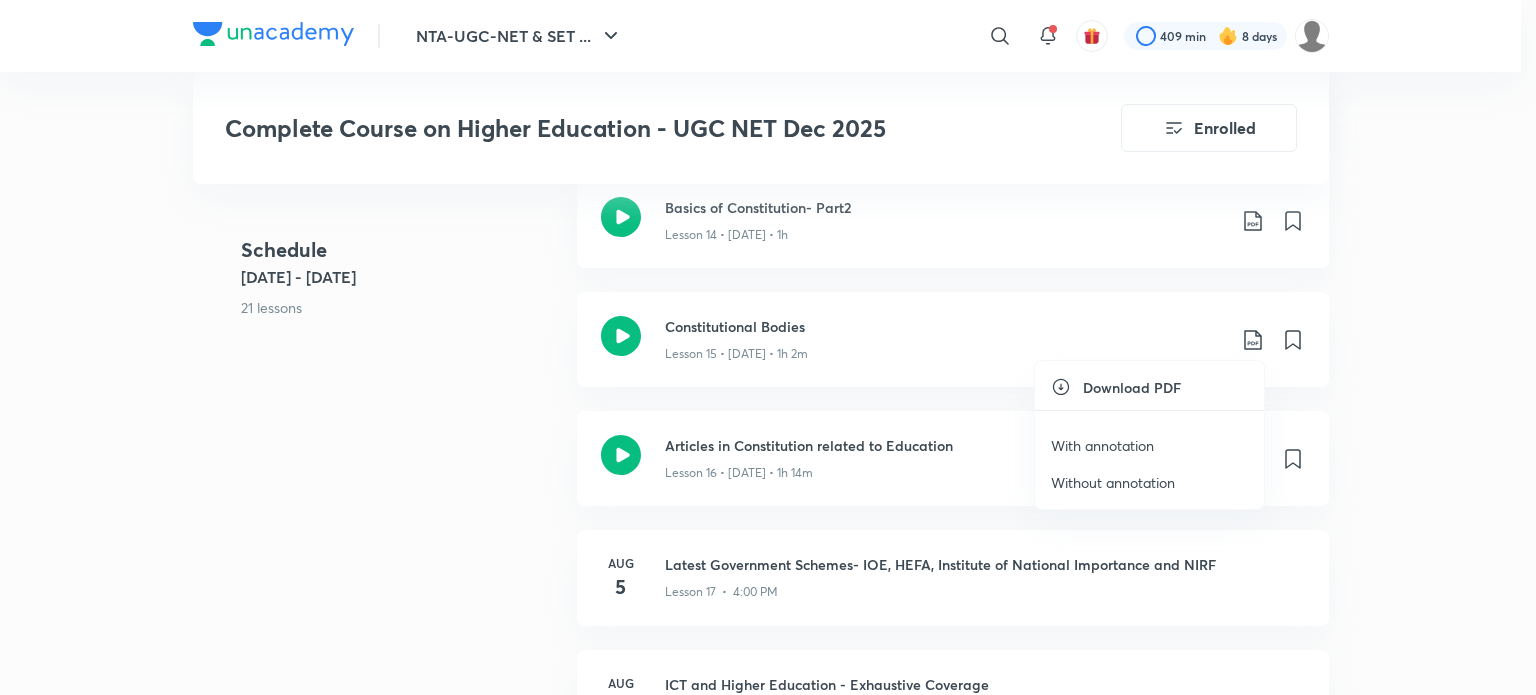 click on "With annotation" at bounding box center [1102, 445] 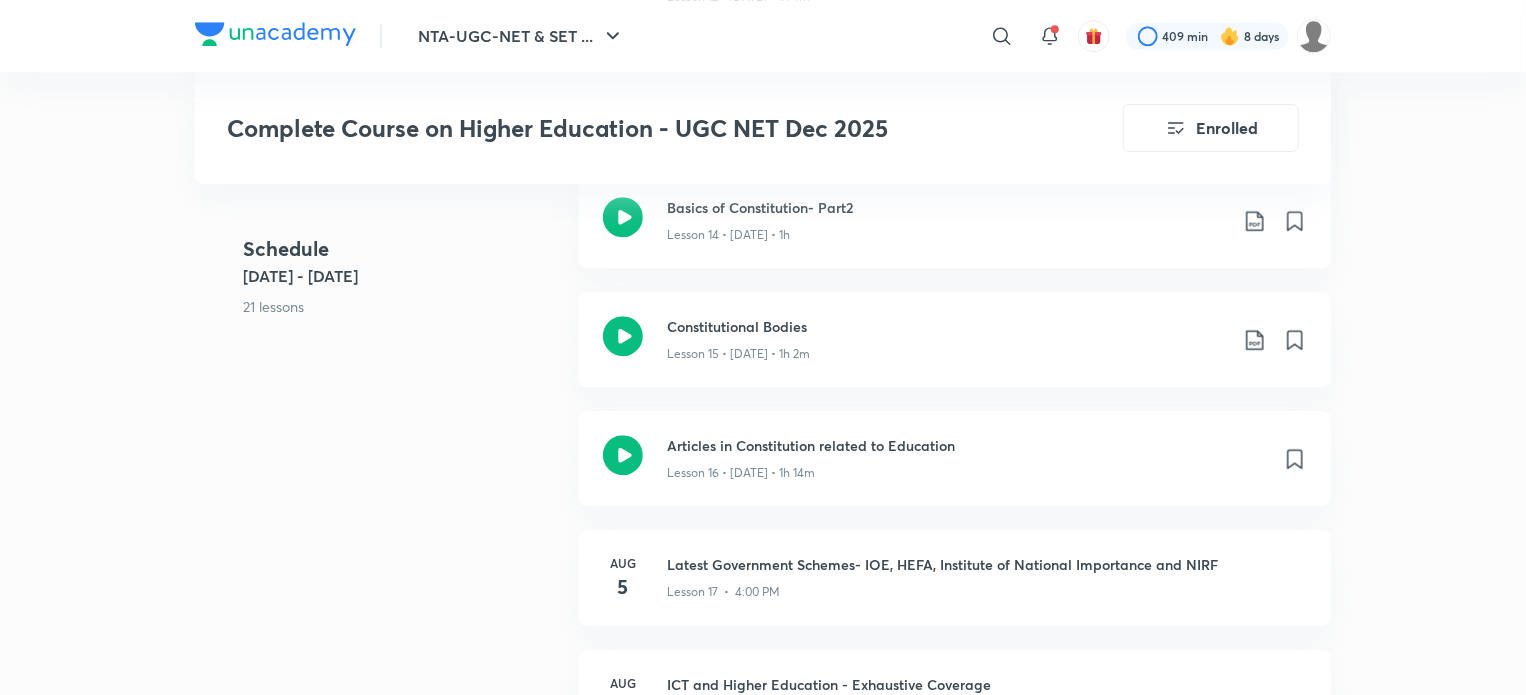 click on "NTA-UGC-NET & SET  ... ​ 409 min 8 days Complete Course on Higher Education - UGC NET Dec 2025 Enrolled NTA-UGC-NET & SET Exams Plus Syllabus General Paper on Teaching Hindi Complete Course on Higher Education - UGC NET Dec 2025 Toshiba Shukla In this course we will cover Higher Education in detail the topics like ancient education, skill education, education commissions in pre independence and post independence, topics like New education policy in de...  Read more Updates About Enrolled Demo classes   Watch free classes by the educators of this batch   1K Hindi General Paper on Teaching Paper 1 Top 100 Question series Toshiba Shukla 27th Mar • 1h    953 Hindi General Paper on Teaching Environment last 10 year Paper discussion Toshiba Shukla 12th Apr • 1h    813 Hindi General Paper on Teaching ICT and Env- Concepts and Questions Toshiba Shukla 30th Apr • 1h 10m   780 Hindi General Paper on Teaching 2025 Questions Toshiba Shukla 30th Apr • 1h 10m Resume Lesson 16 from 60:39mins Schedule 21 lessons 5" at bounding box center (763, -158) 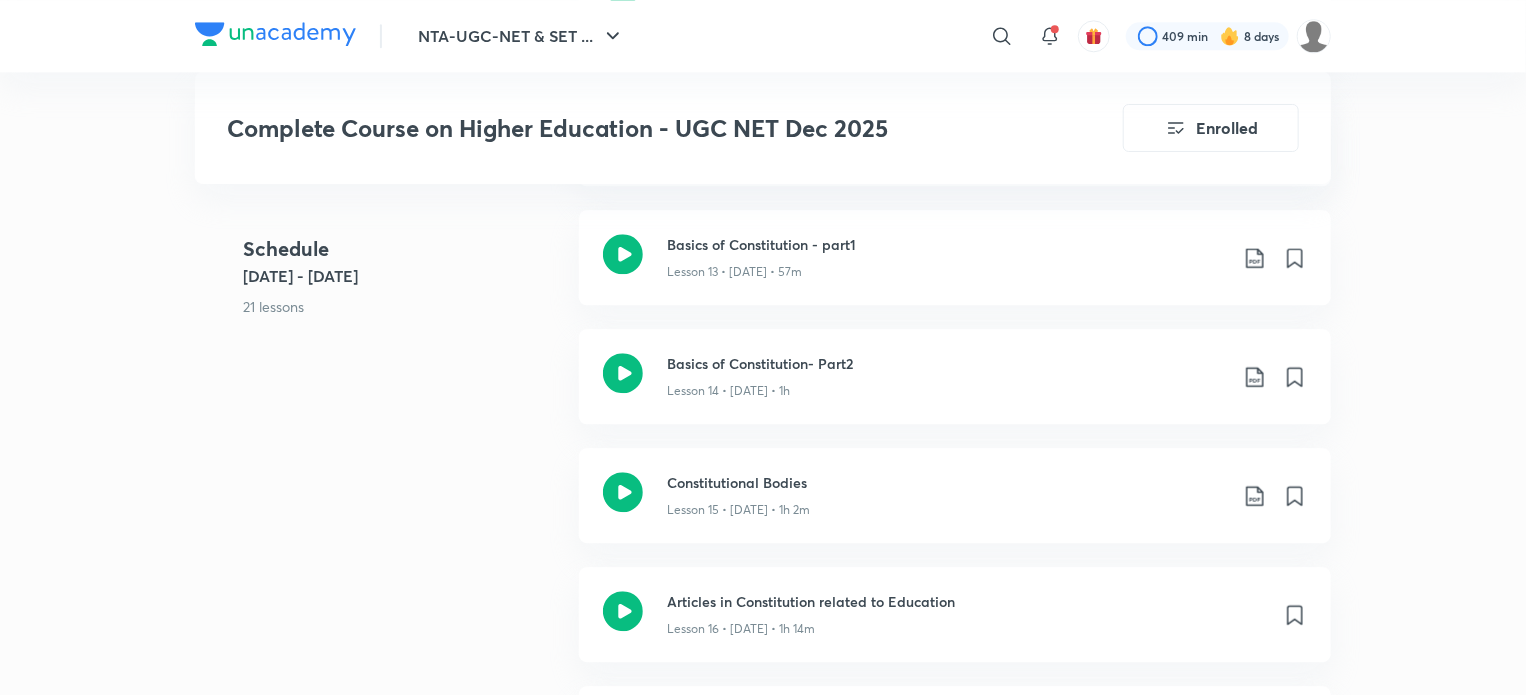 scroll, scrollTop: 2496, scrollLeft: 0, axis: vertical 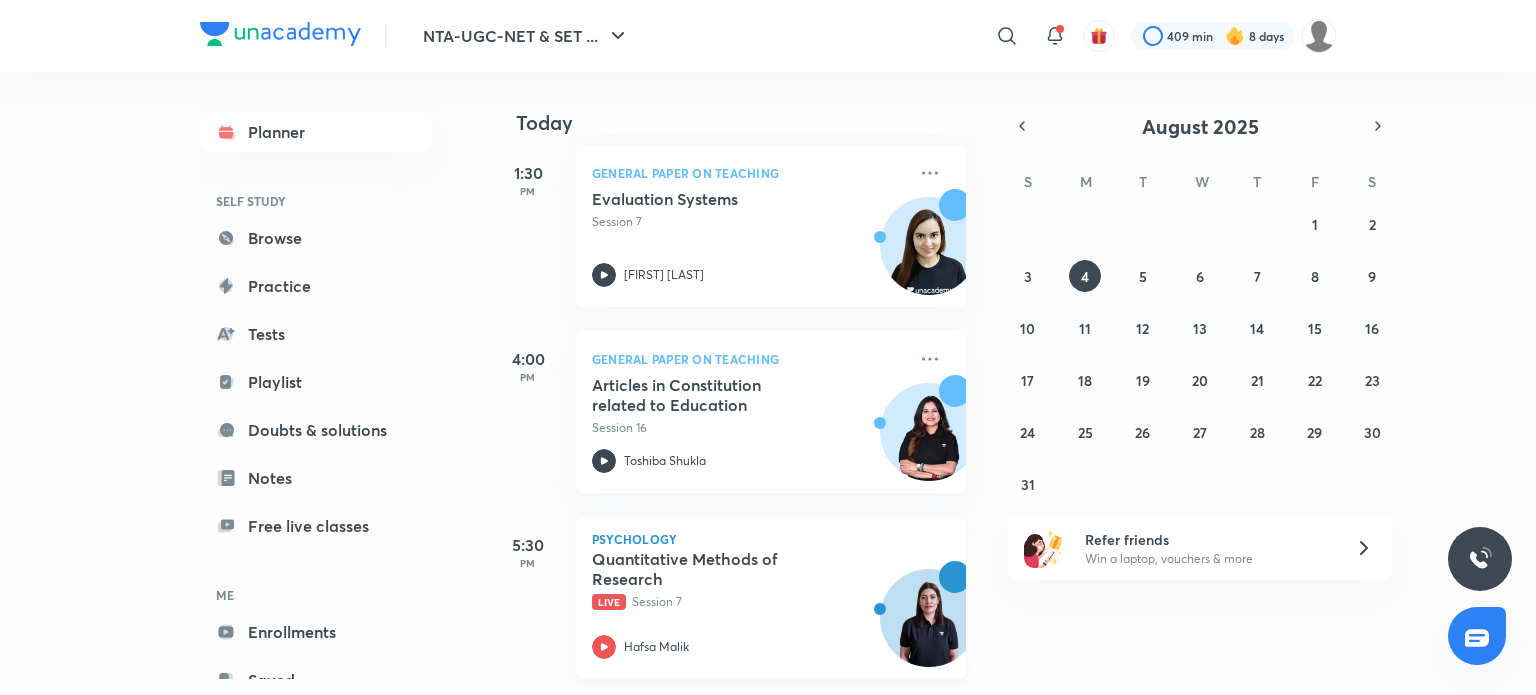 click on "Quantitative Methods of Research" at bounding box center [716, 569] 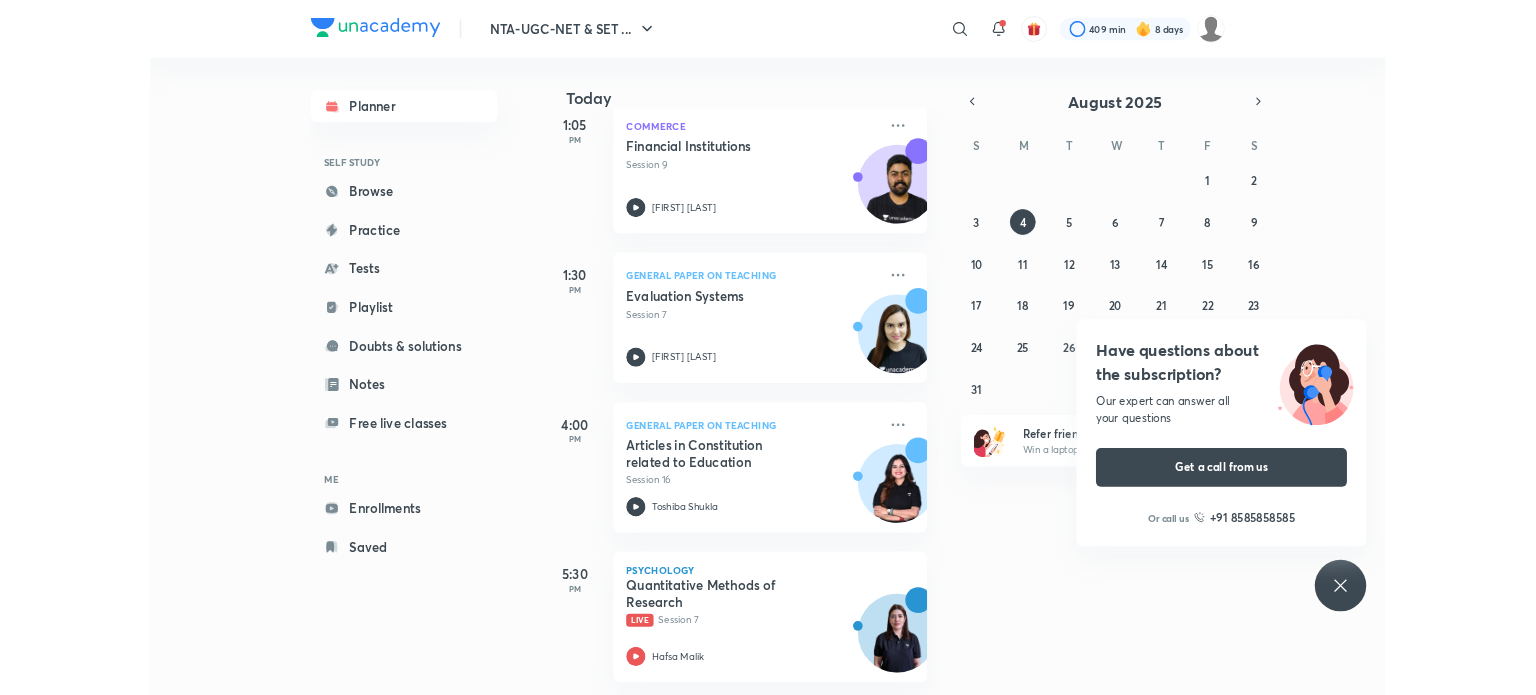 scroll, scrollTop: 1253, scrollLeft: 0, axis: vertical 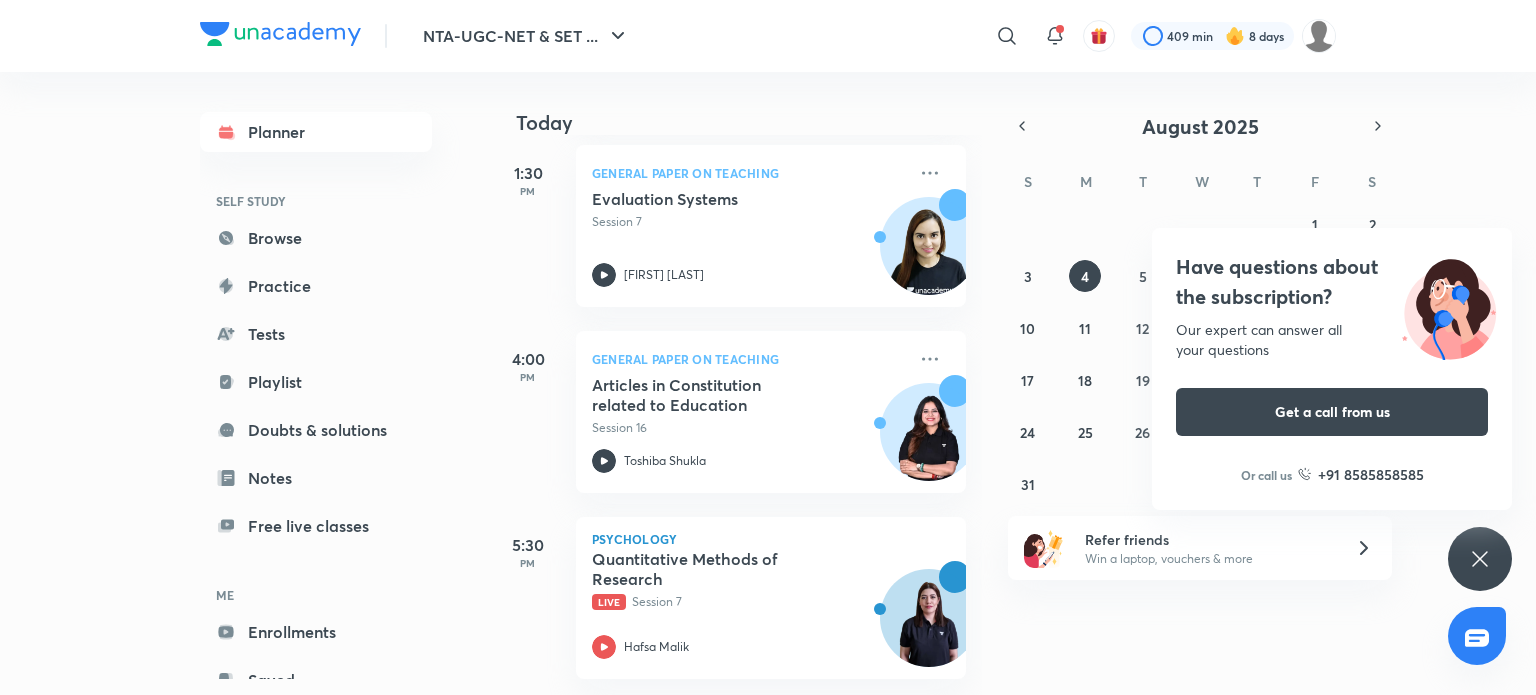 click 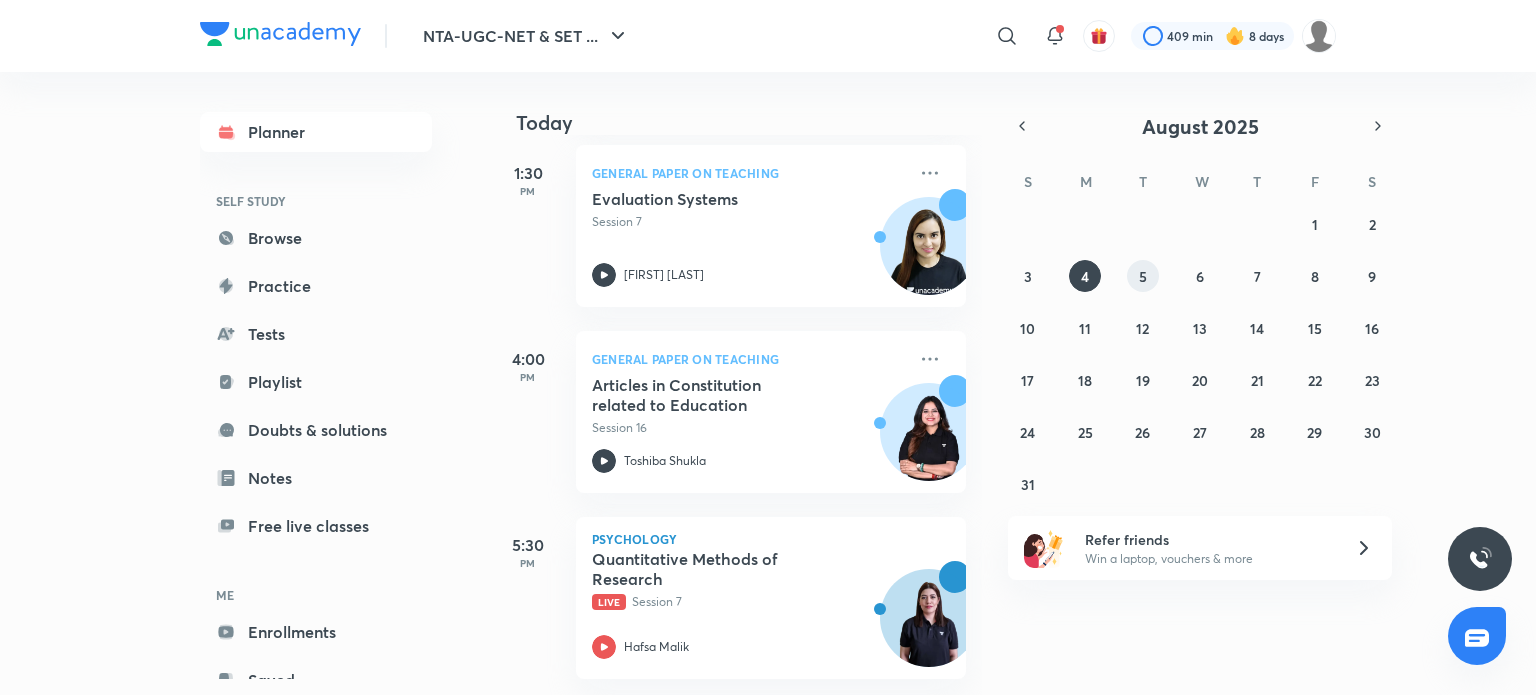 click on "5" at bounding box center [1143, 276] 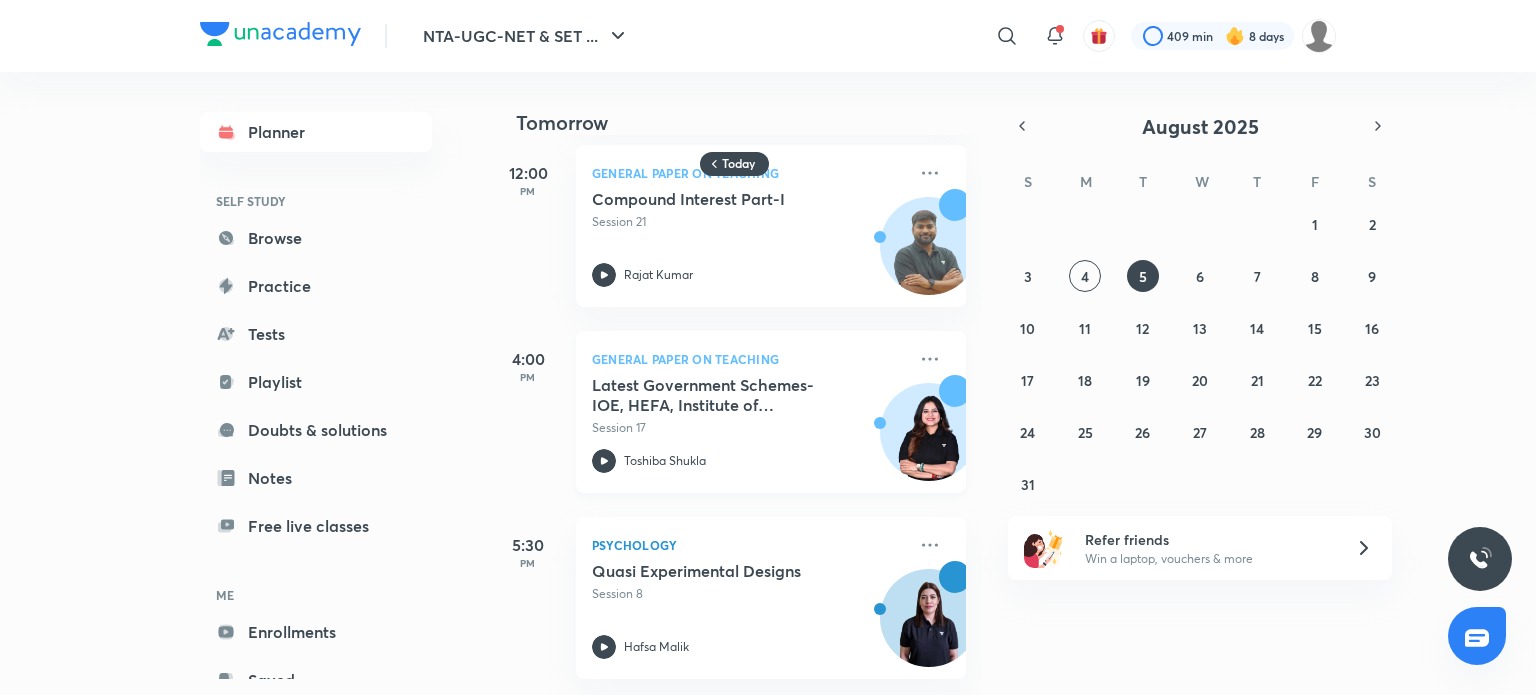 scroll, scrollTop: 0, scrollLeft: 0, axis: both 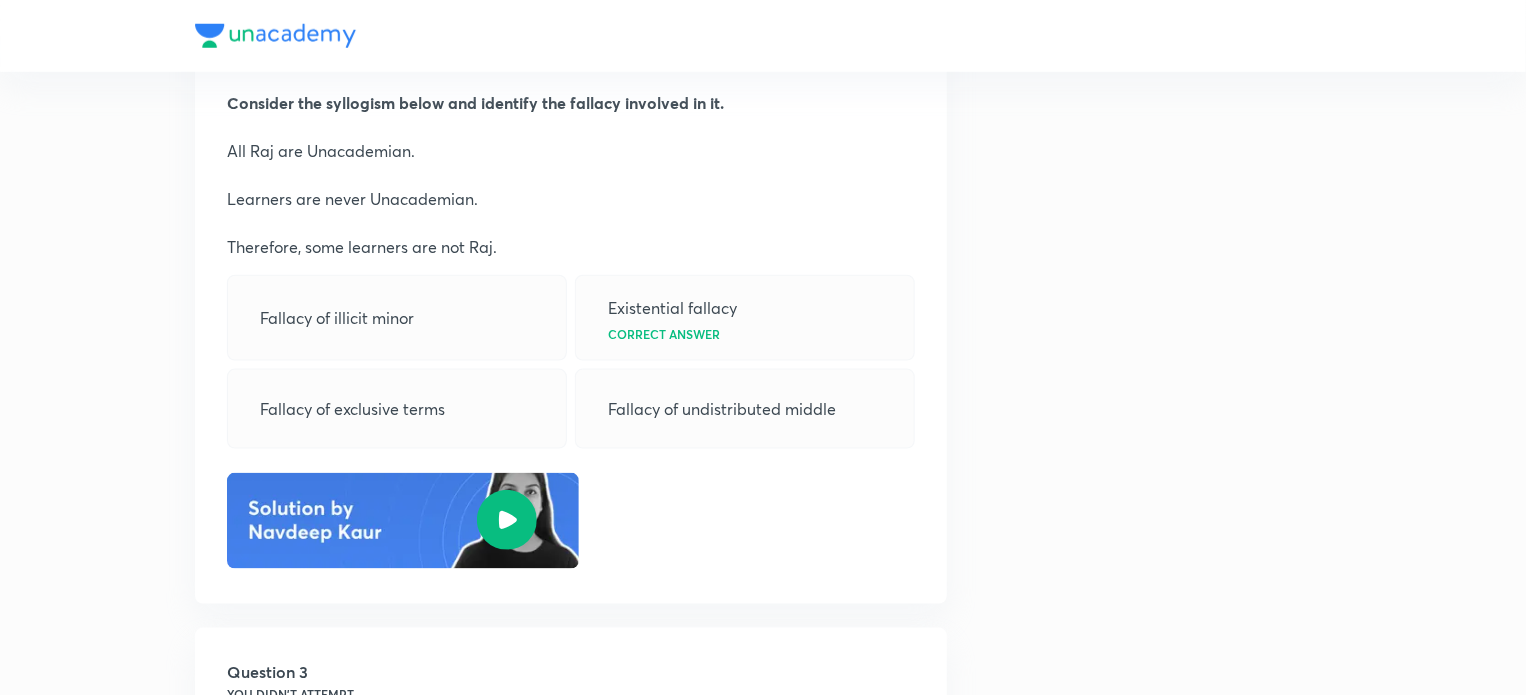 click on "Fallacy of illicit minor" at bounding box center (397, 318) 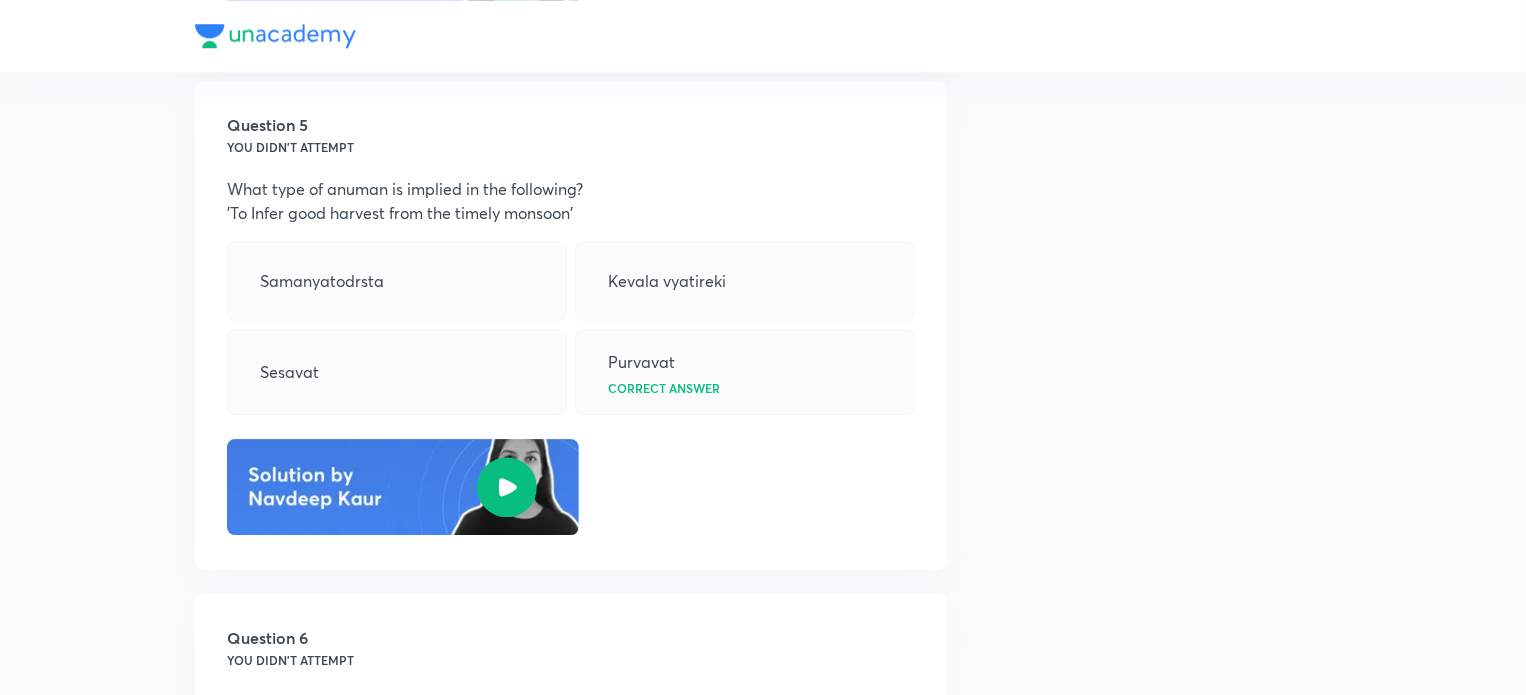 scroll, scrollTop: 2938, scrollLeft: 0, axis: vertical 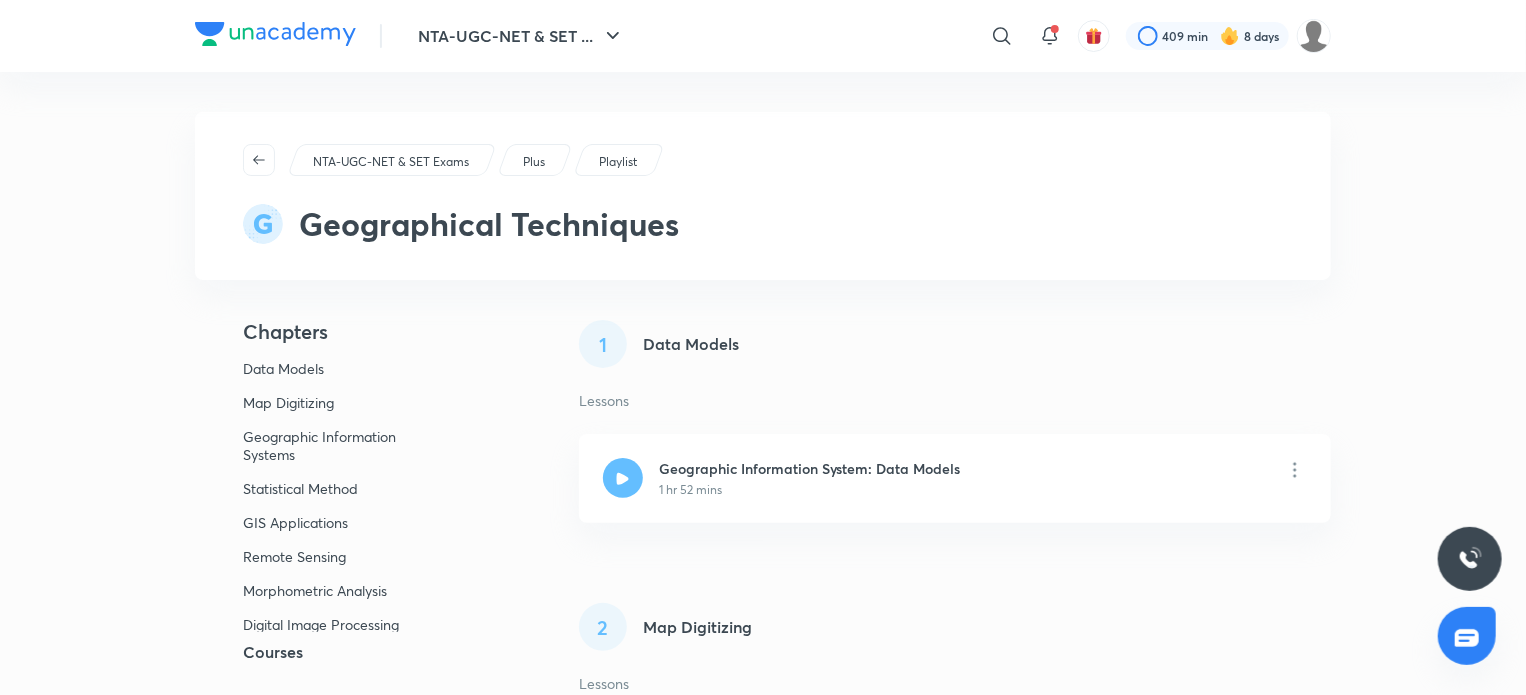 drag, startPoint x: 0, startPoint y: 0, endPoint x: 893, endPoint y: 376, distance: 968.9298 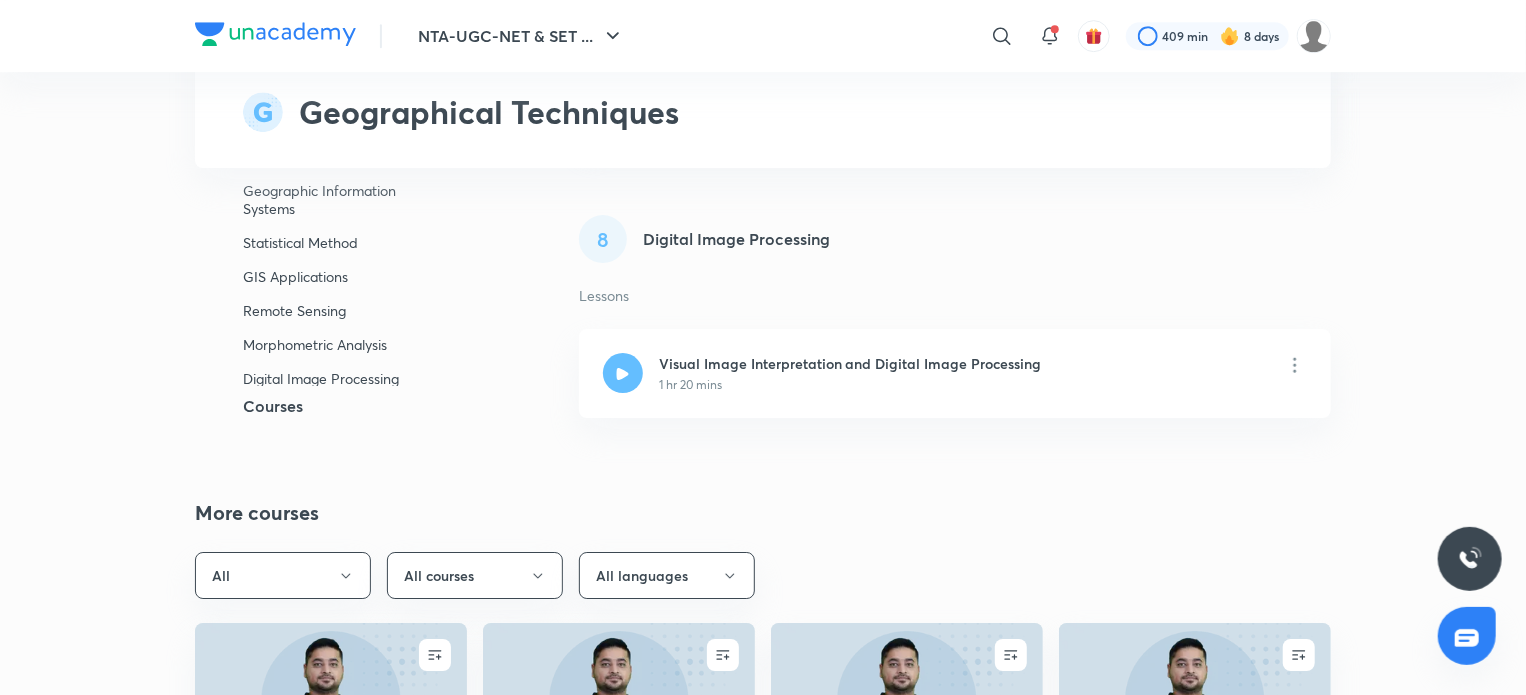 scroll, scrollTop: 3244, scrollLeft: 0, axis: vertical 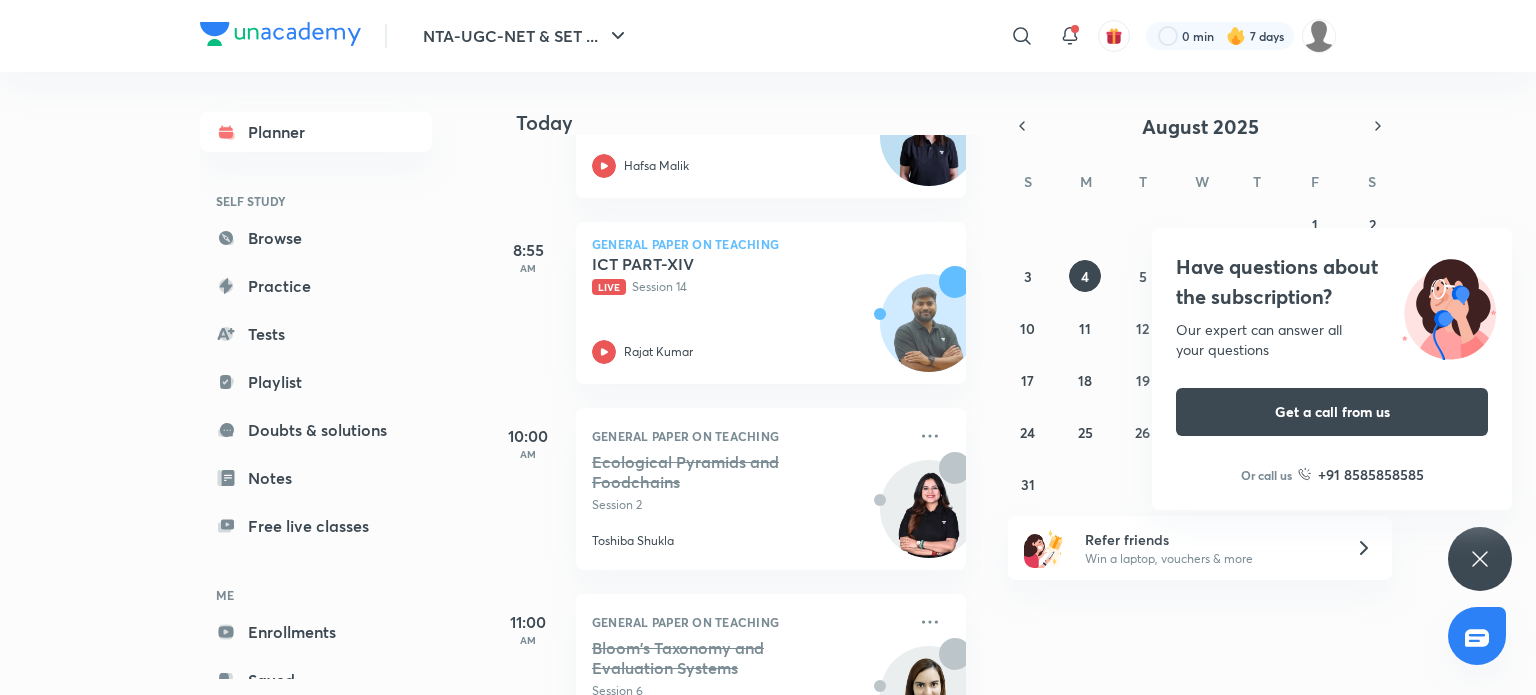 click 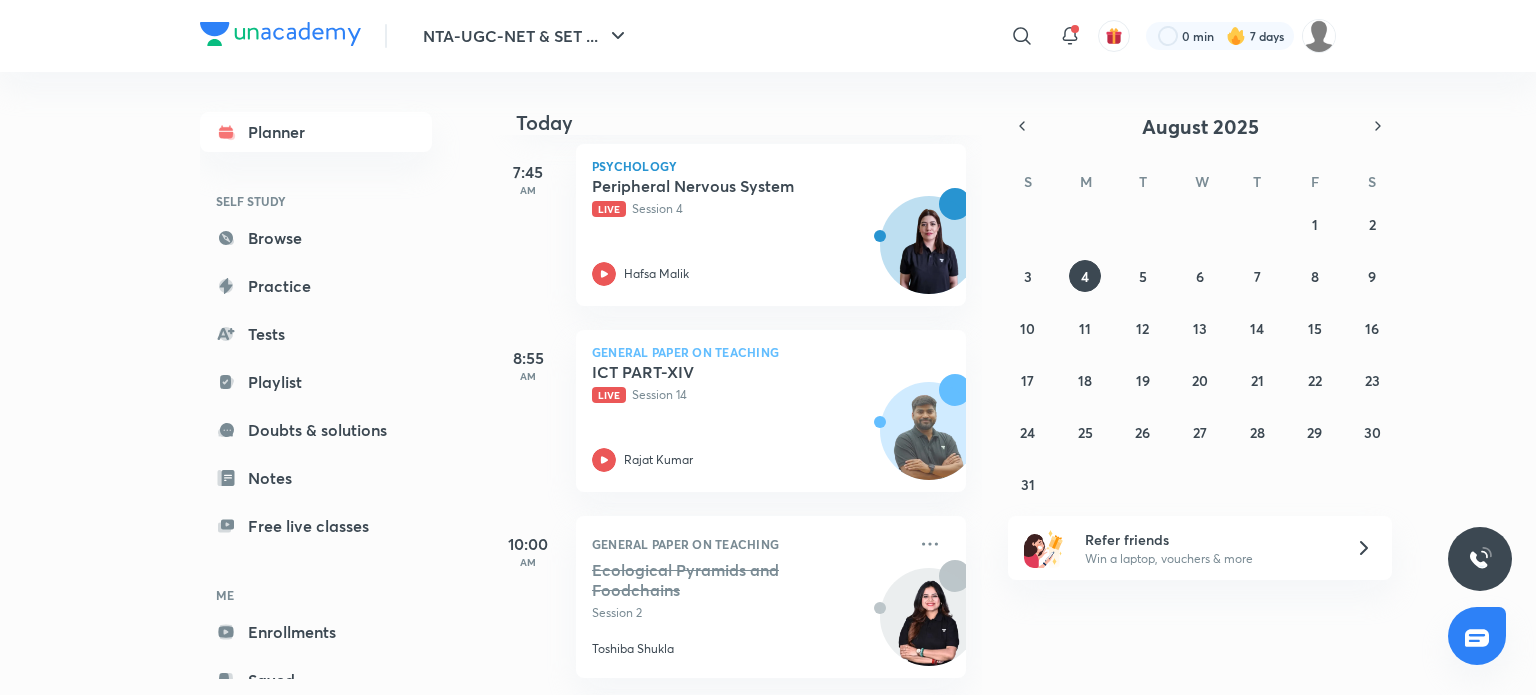 scroll, scrollTop: 261, scrollLeft: 0, axis: vertical 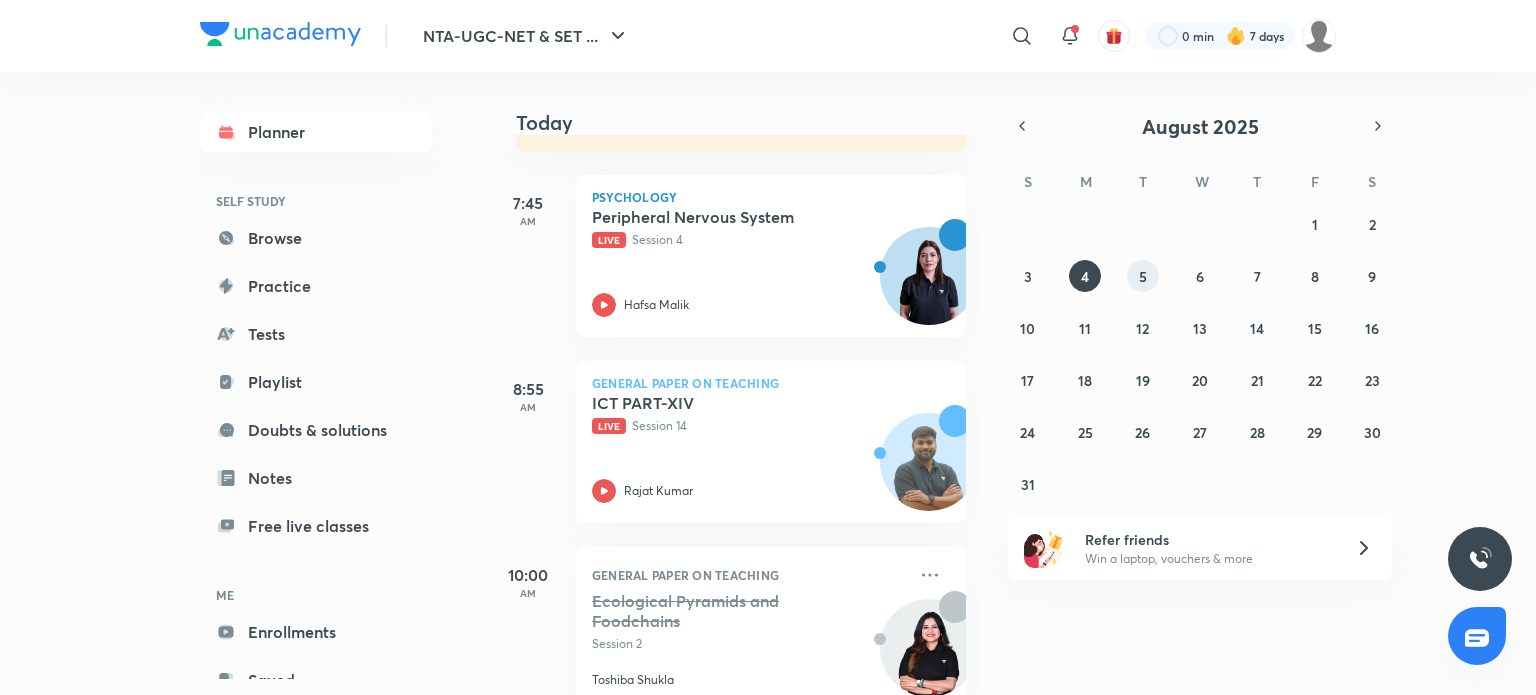 click on "5" at bounding box center (1143, 276) 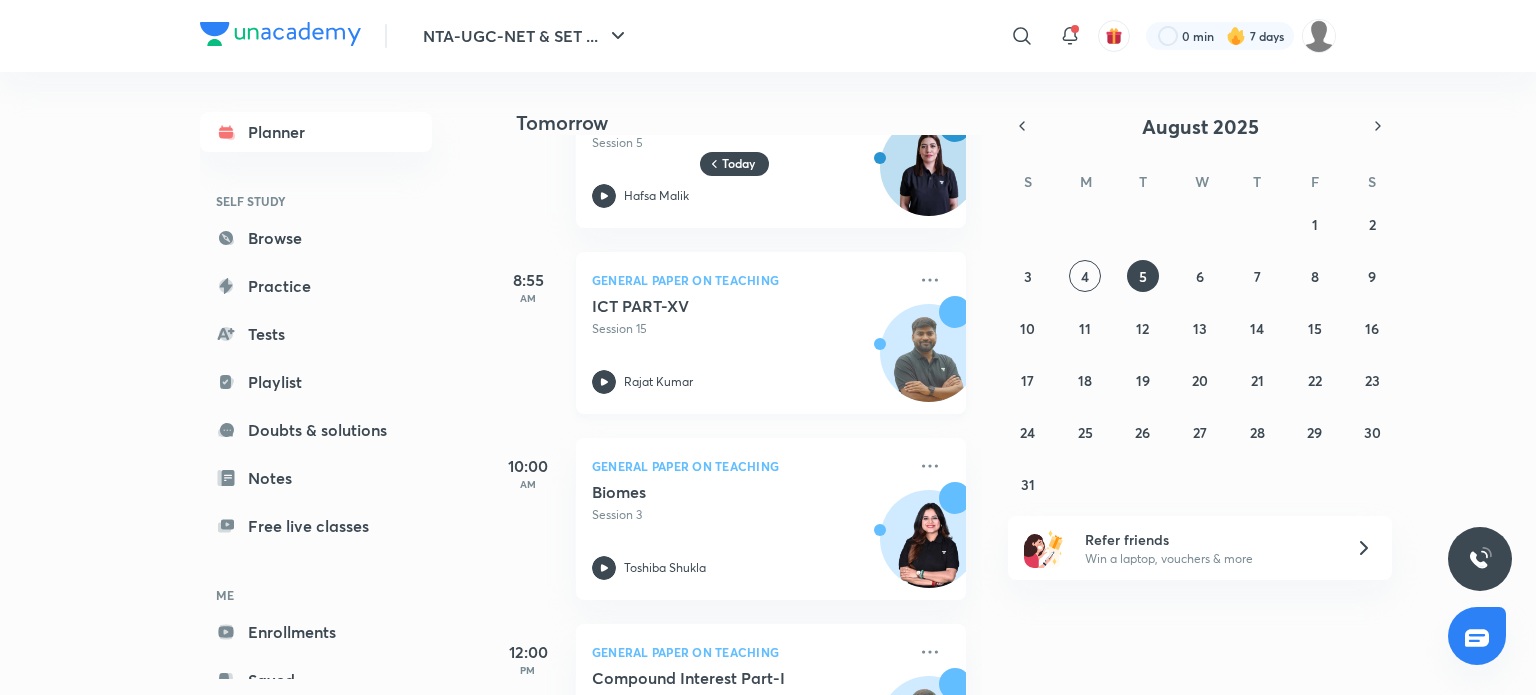 scroll, scrollTop: 0, scrollLeft: 0, axis: both 